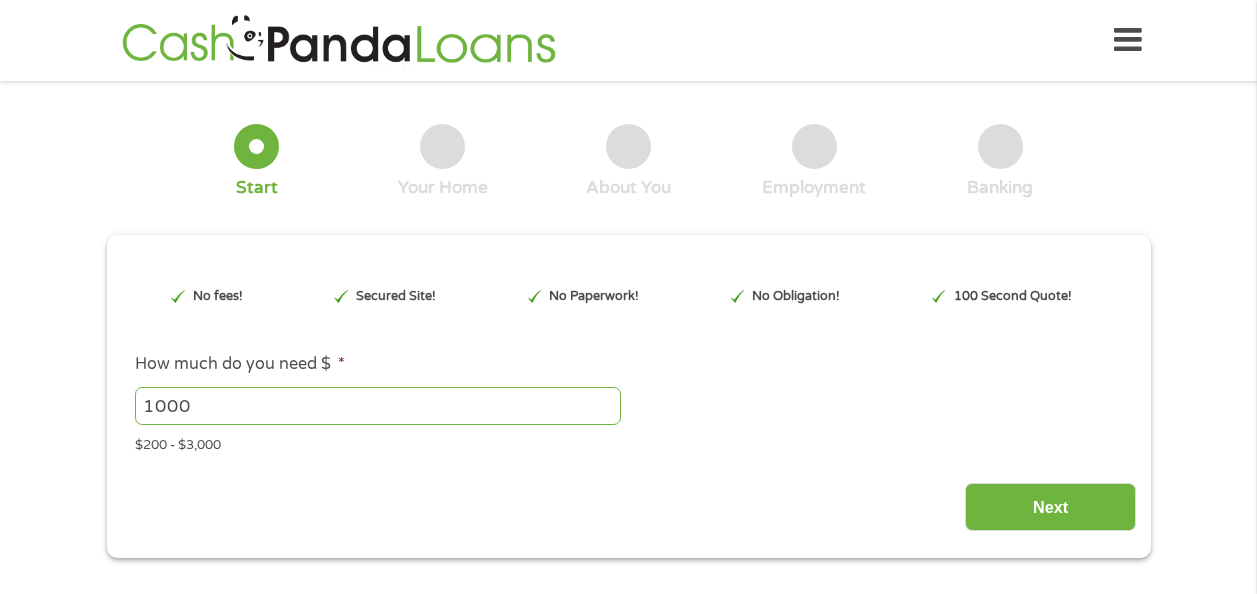 scroll, scrollTop: 0, scrollLeft: 0, axis: both 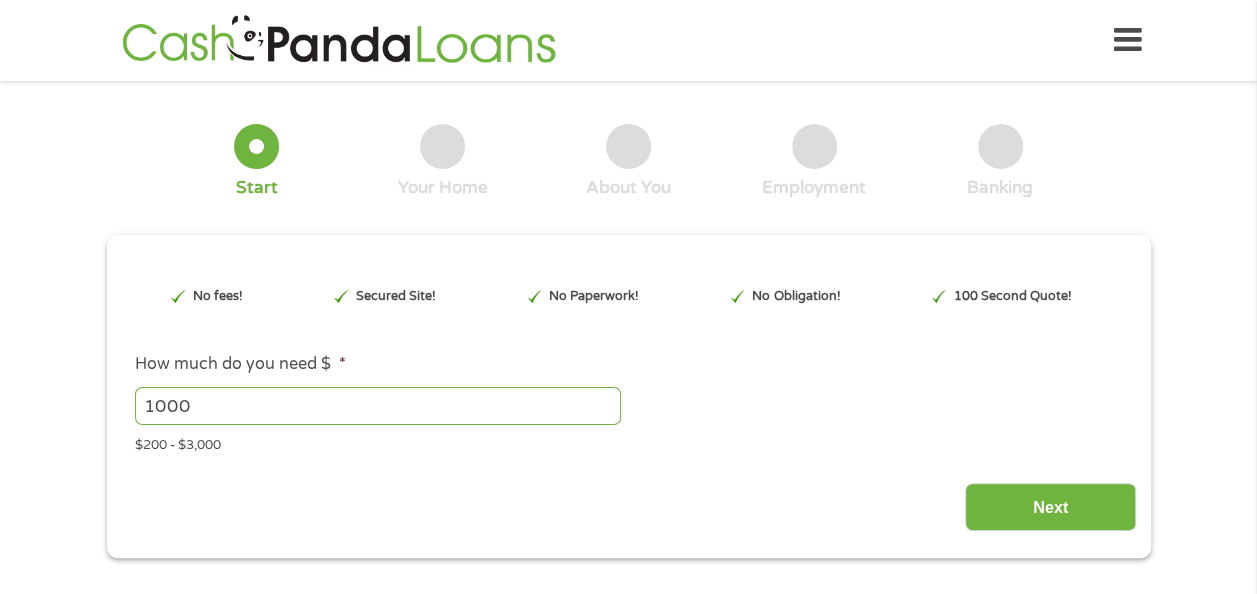 click on "1000" at bounding box center [378, 406] 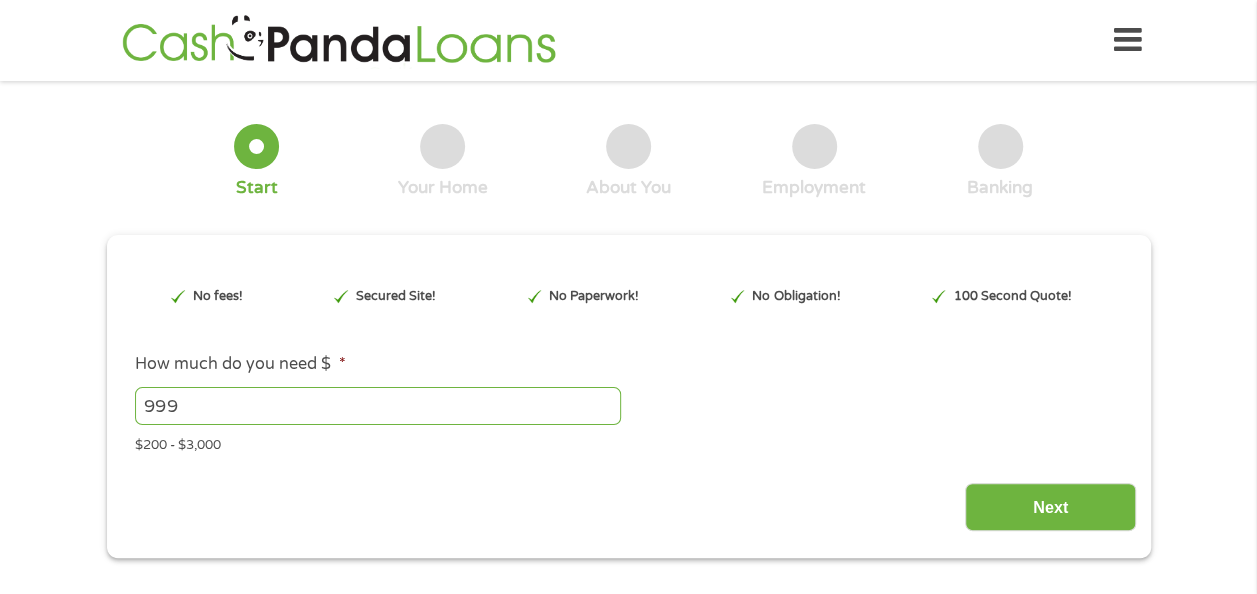 click on "999" at bounding box center (378, 406) 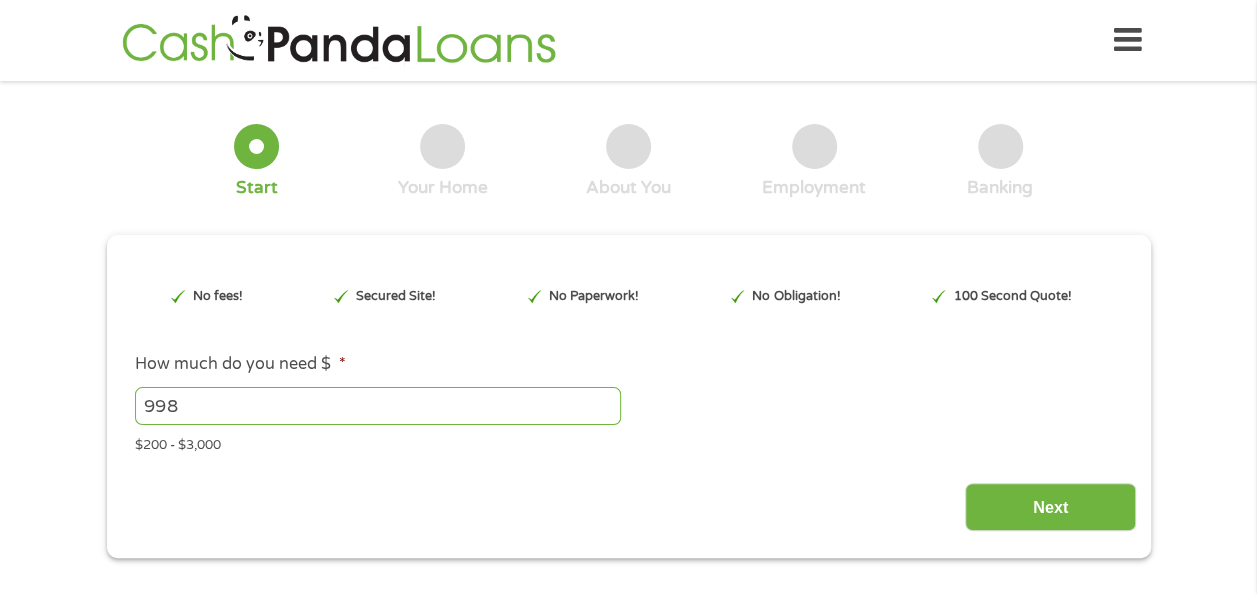 click on "998" at bounding box center (378, 406) 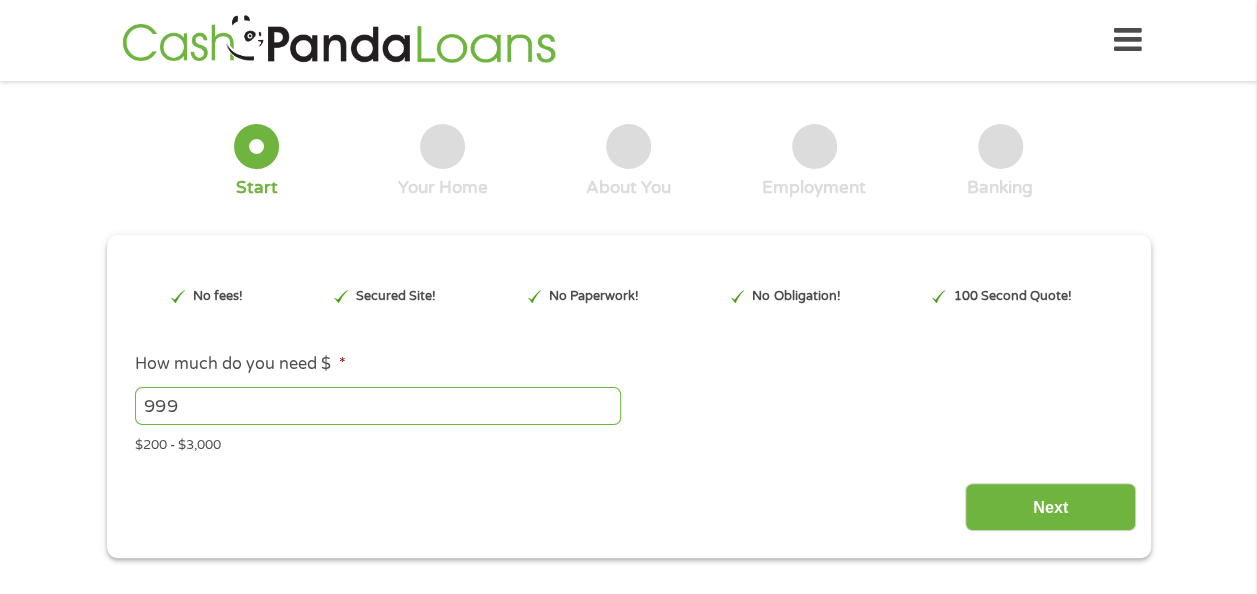 click on "999" at bounding box center (378, 406) 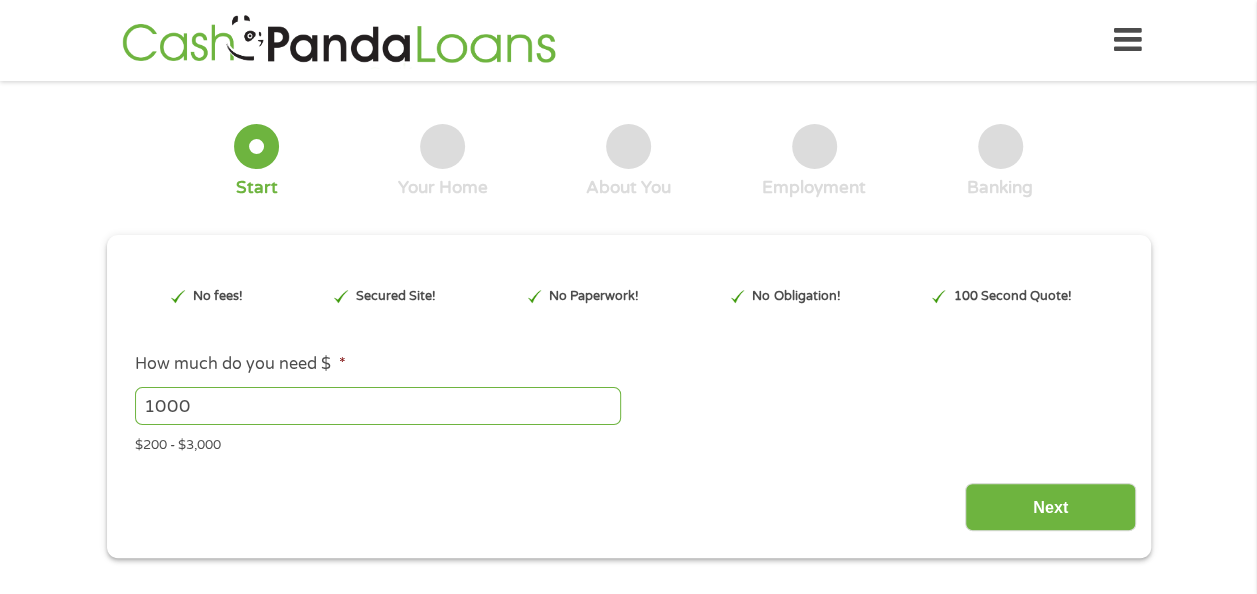 click on "1000" at bounding box center (378, 406) 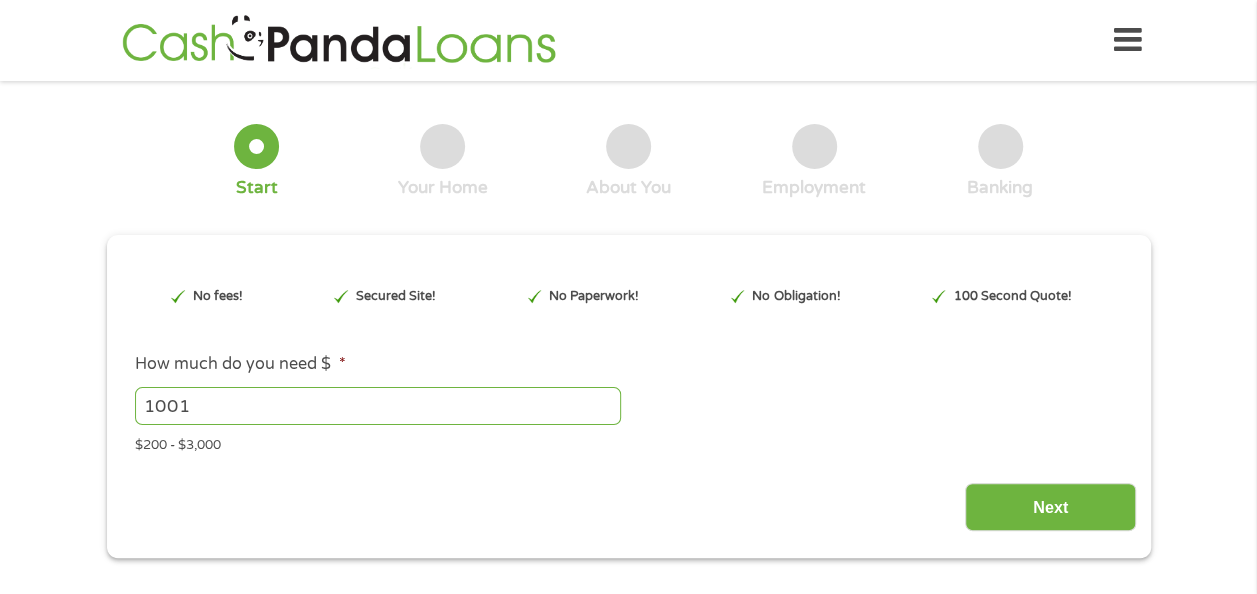 click on "1001" at bounding box center (378, 406) 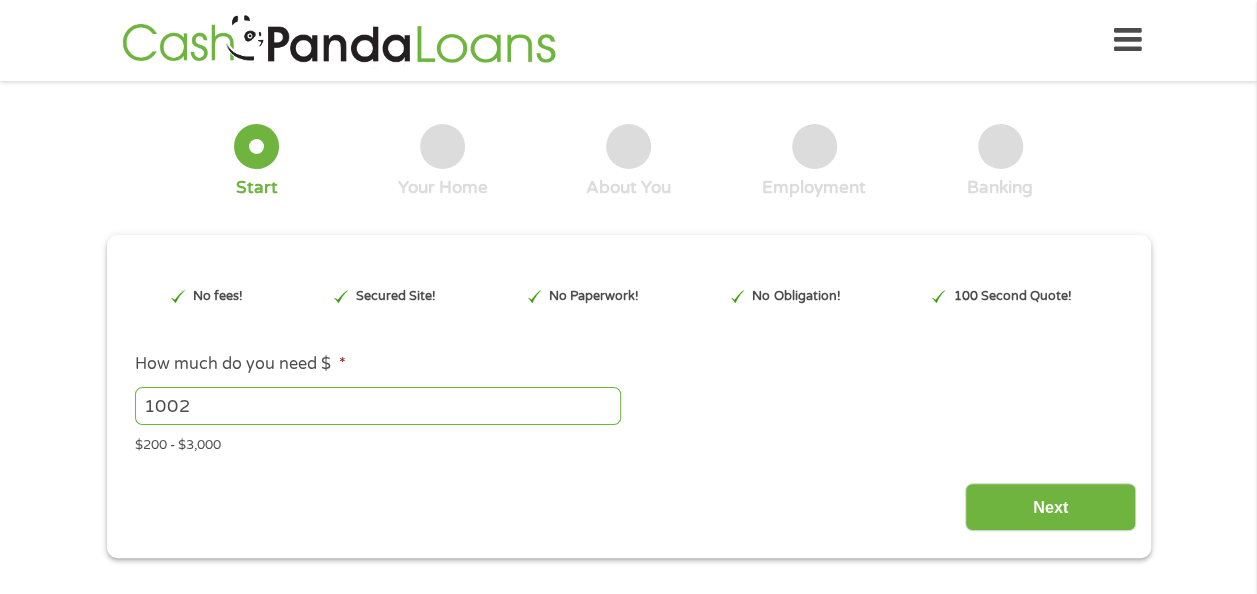 click on "1002" at bounding box center (378, 406) 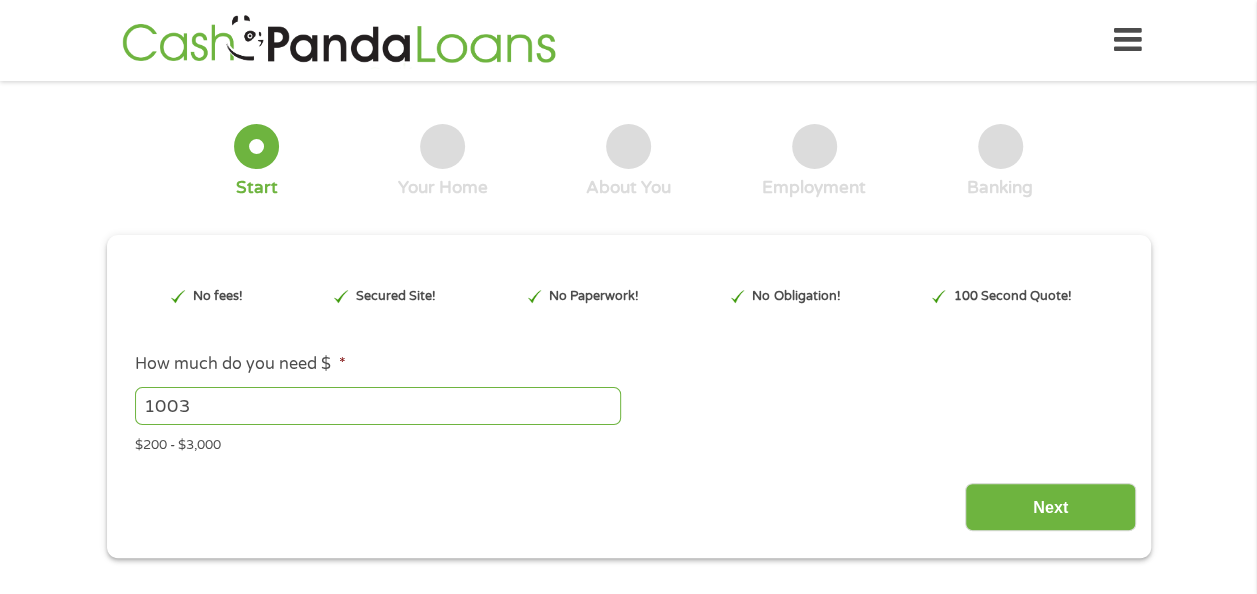 click on "1003" at bounding box center [378, 406] 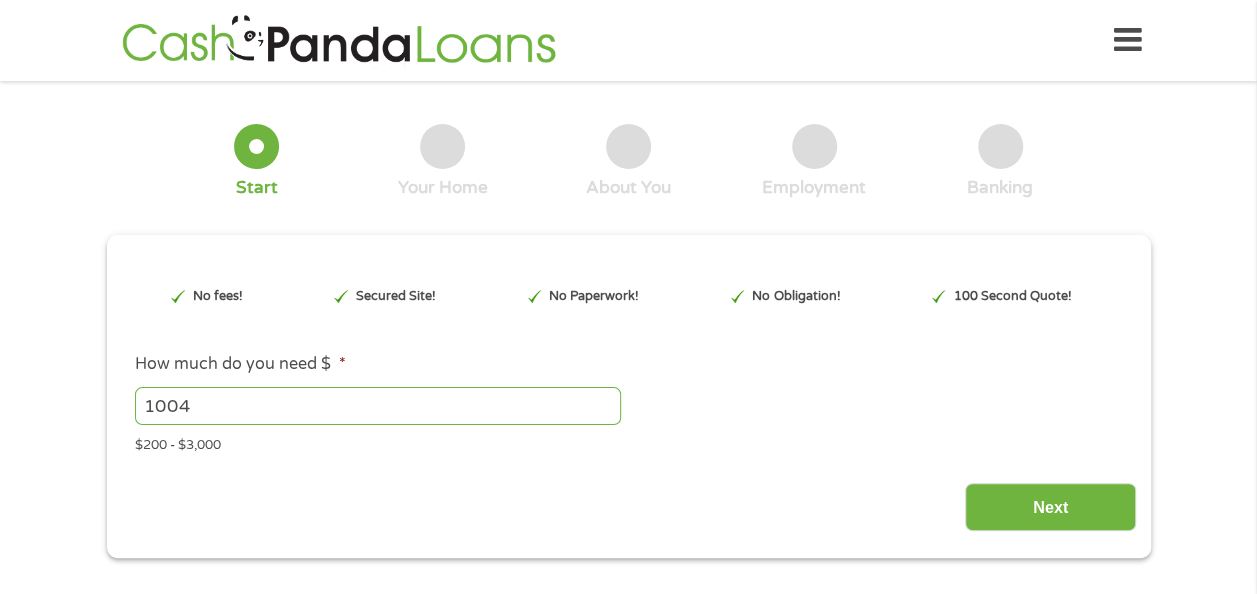 click on "1004" at bounding box center (378, 406) 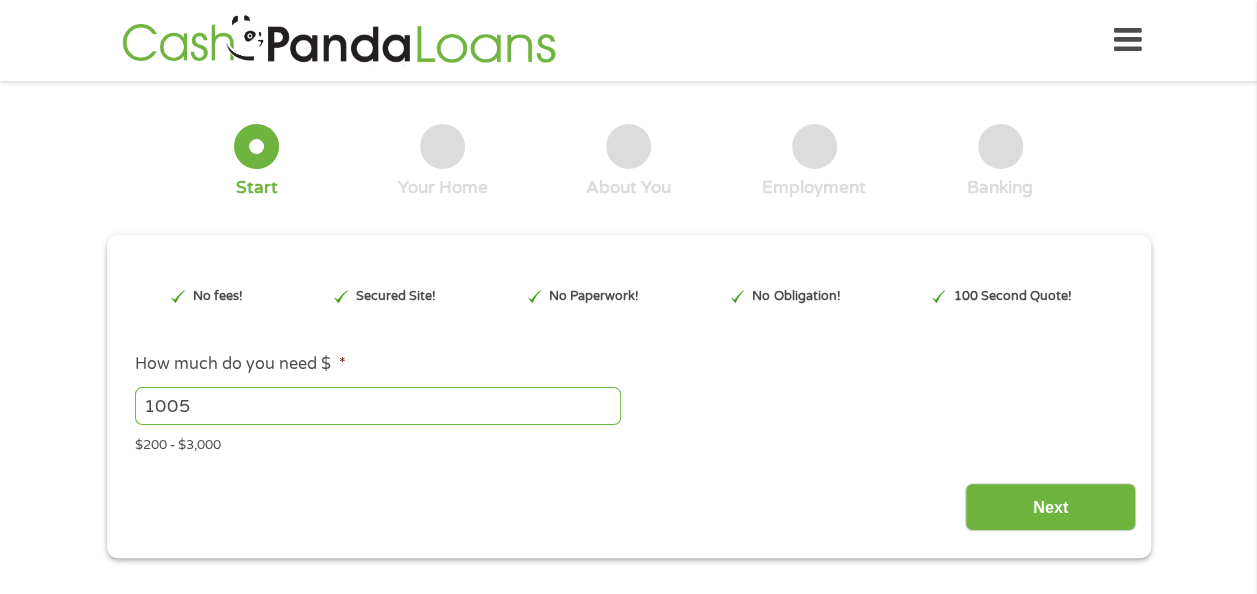 click on "1005" at bounding box center (378, 406) 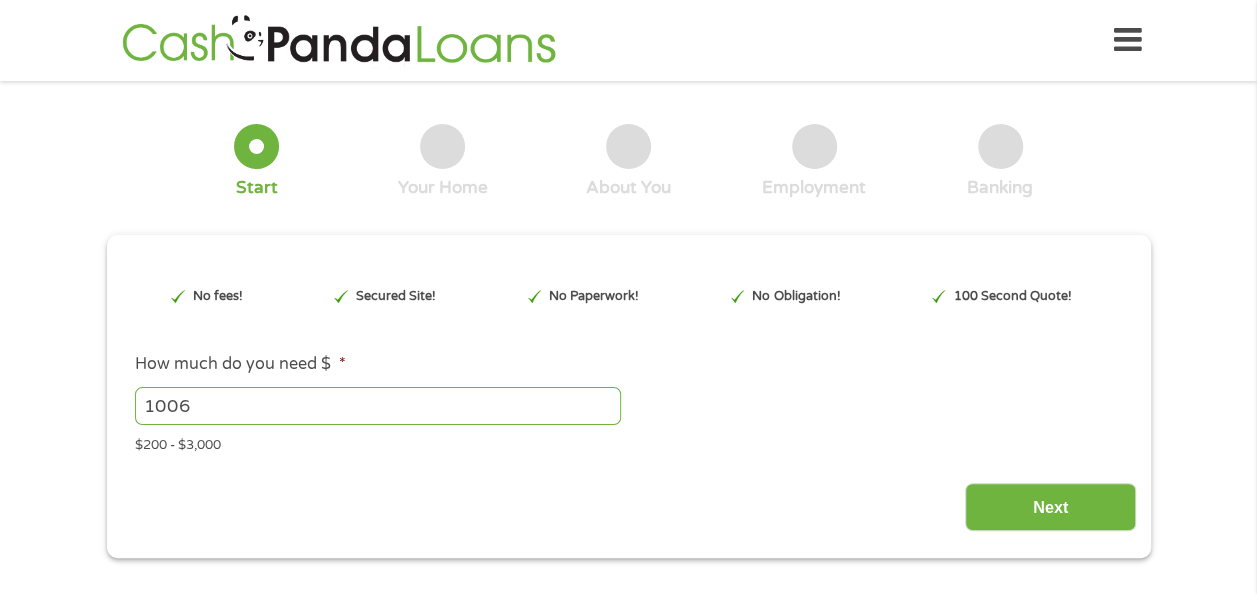 click on "1006" at bounding box center (378, 406) 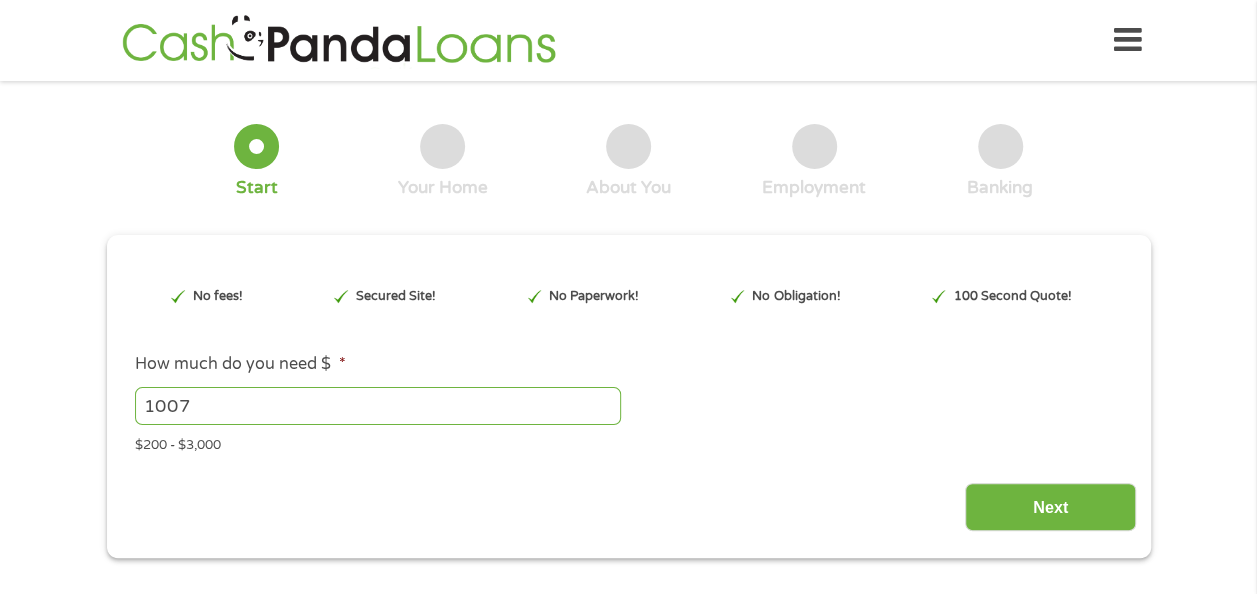 click on "1007" at bounding box center [378, 406] 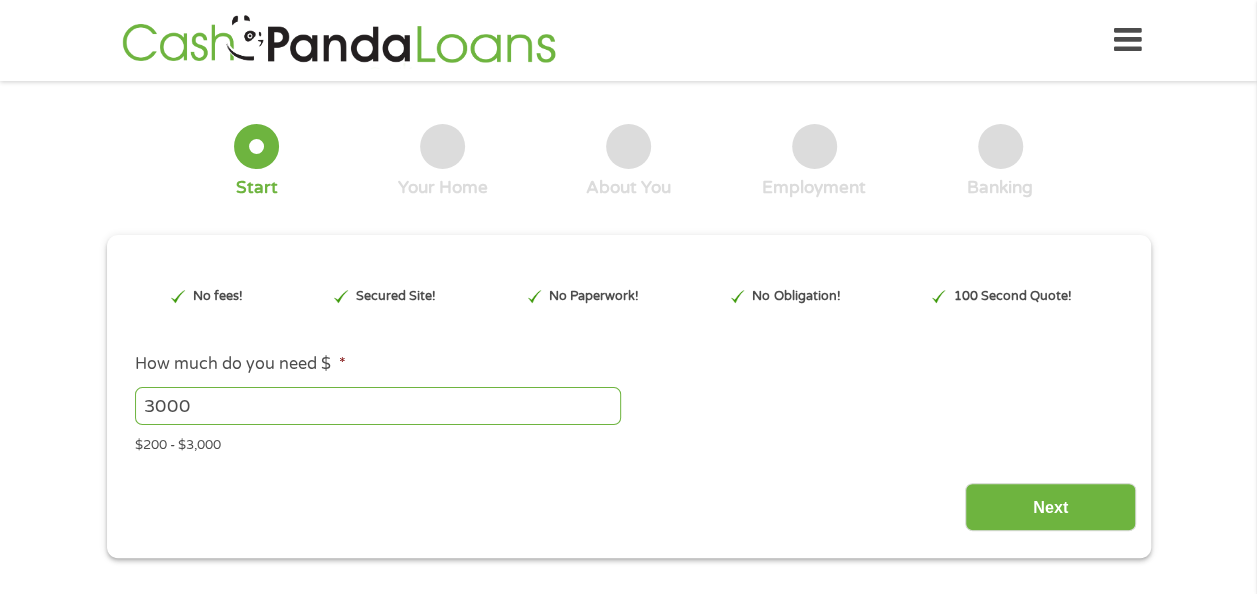 type on "3000" 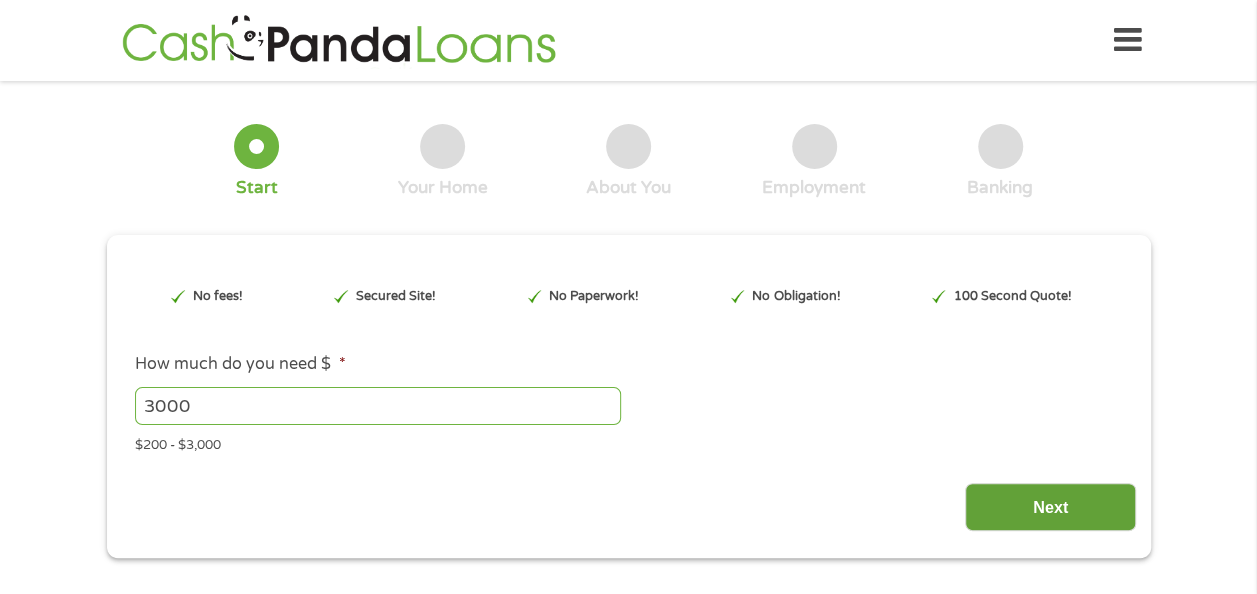 click on "Next" at bounding box center (1050, 507) 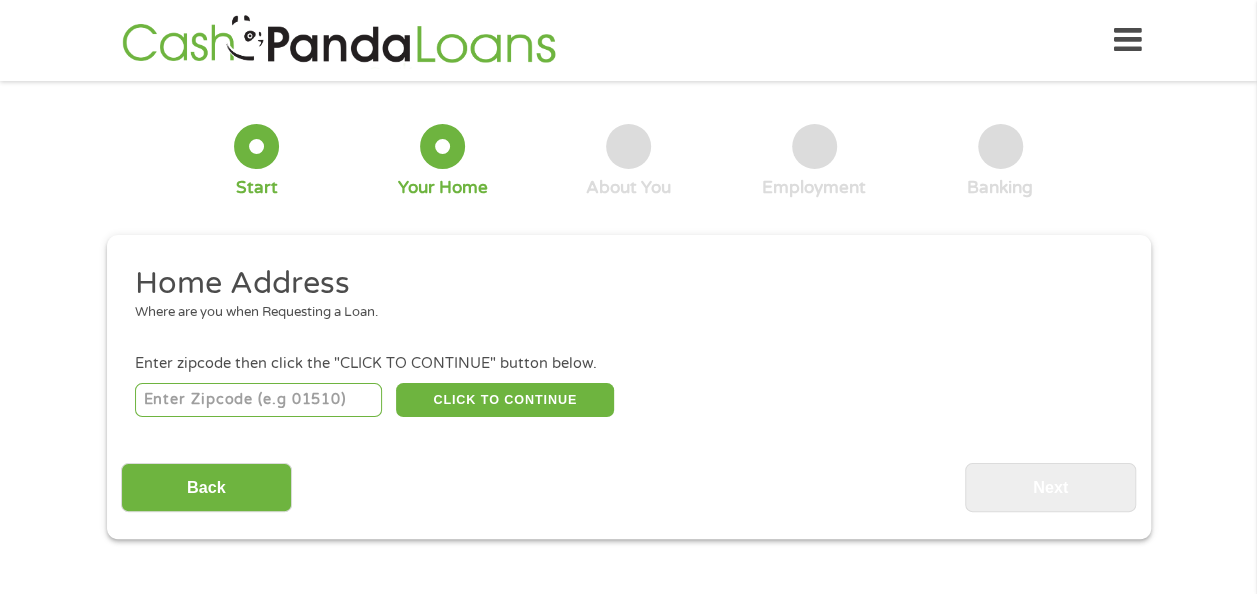 click on "CLICK TO CONTINUE
Please recheck your Zipcode, it seems to be Incorrect" at bounding box center [628, 399] 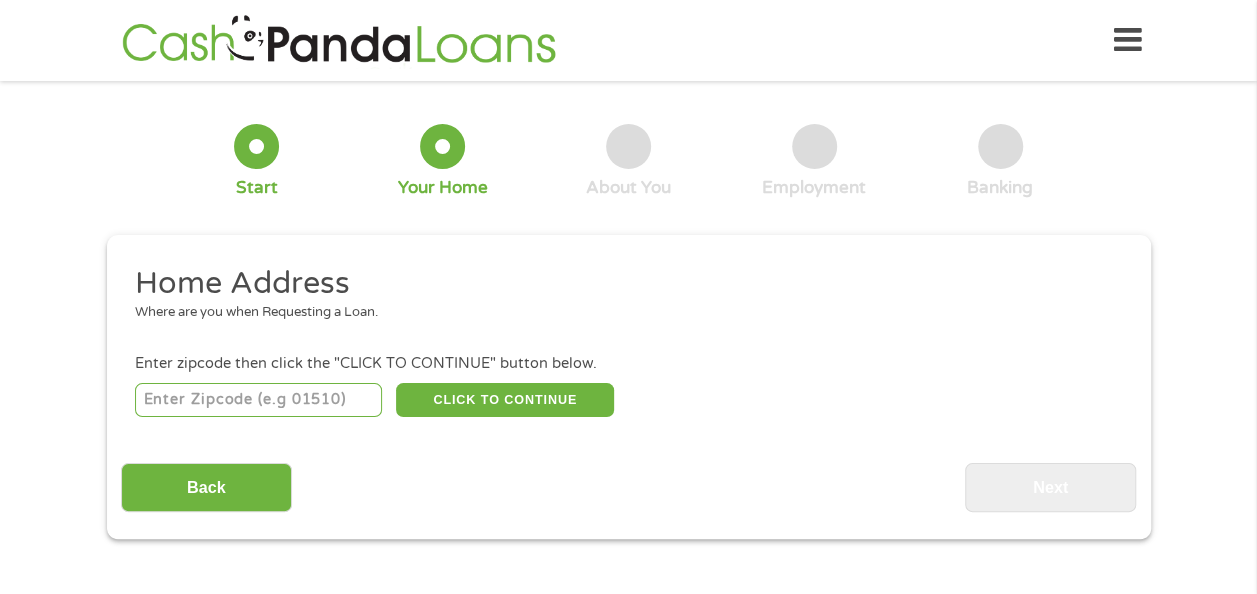 click on "Enter zipcode then click the "CLICK TO CONTINUE" button below.
CLICK TO CONTINUE
Please recheck your Zipcode, it seems to be Incorrect" at bounding box center (628, 386) 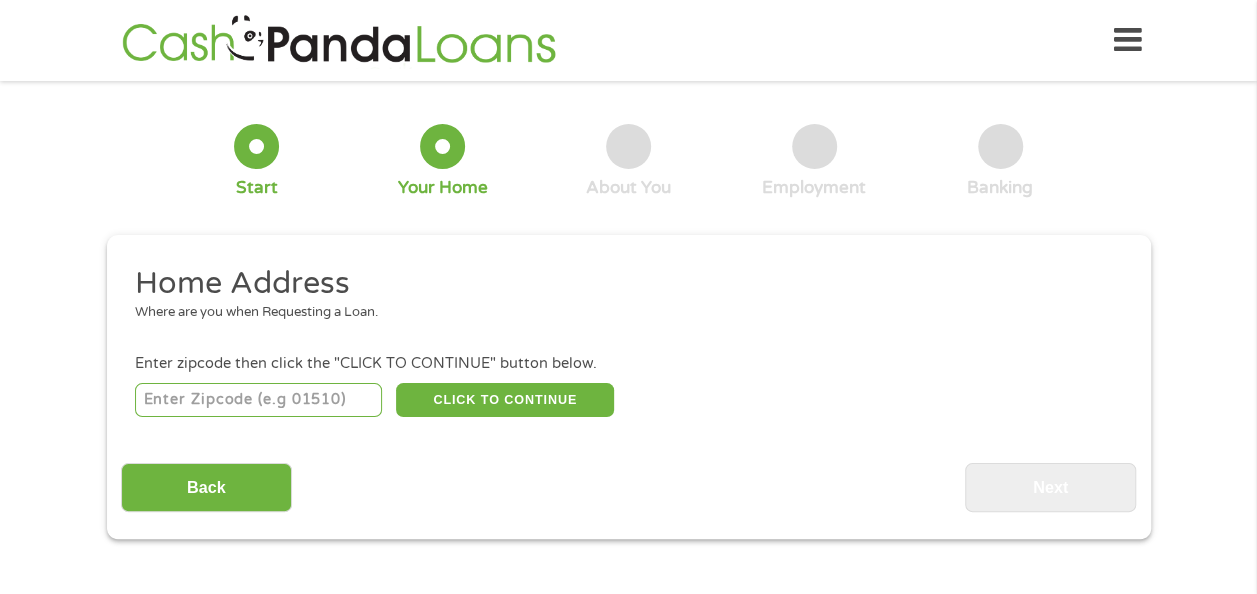 type on "94102" 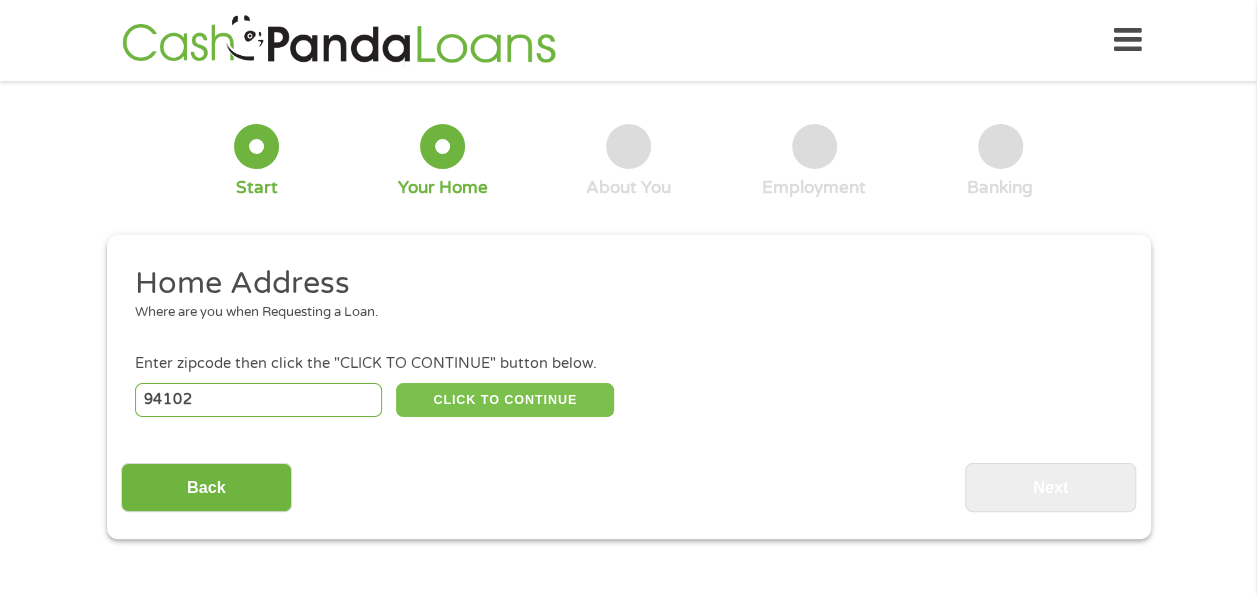 click on "CLICK TO CONTINUE" at bounding box center (505, 400) 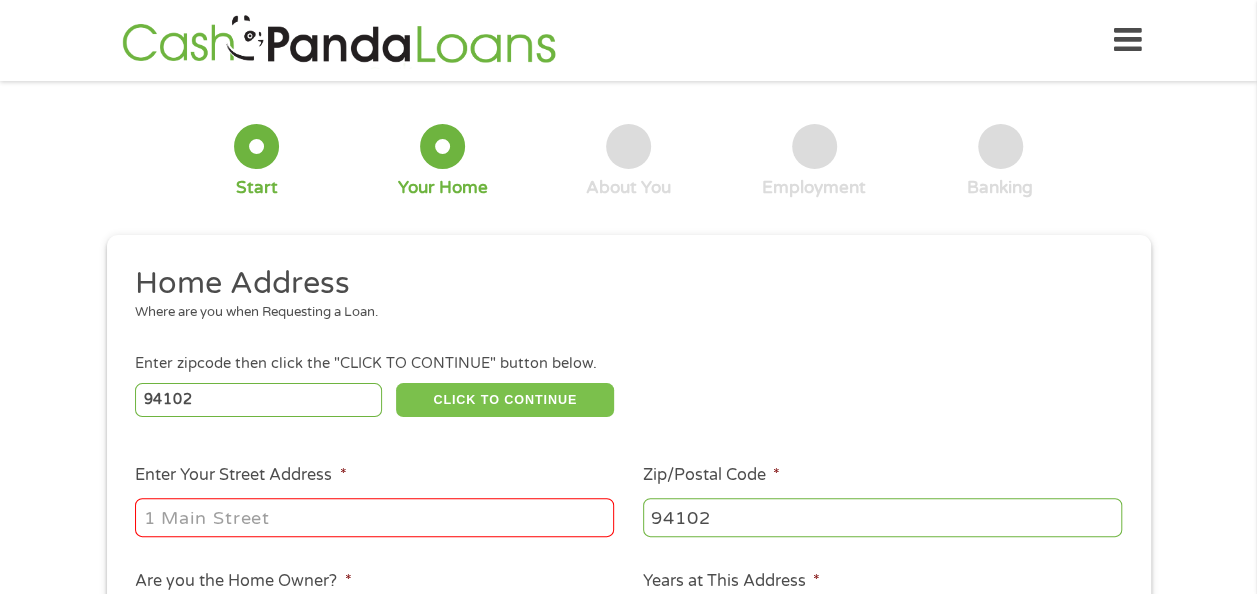 scroll, scrollTop: 269, scrollLeft: 0, axis: vertical 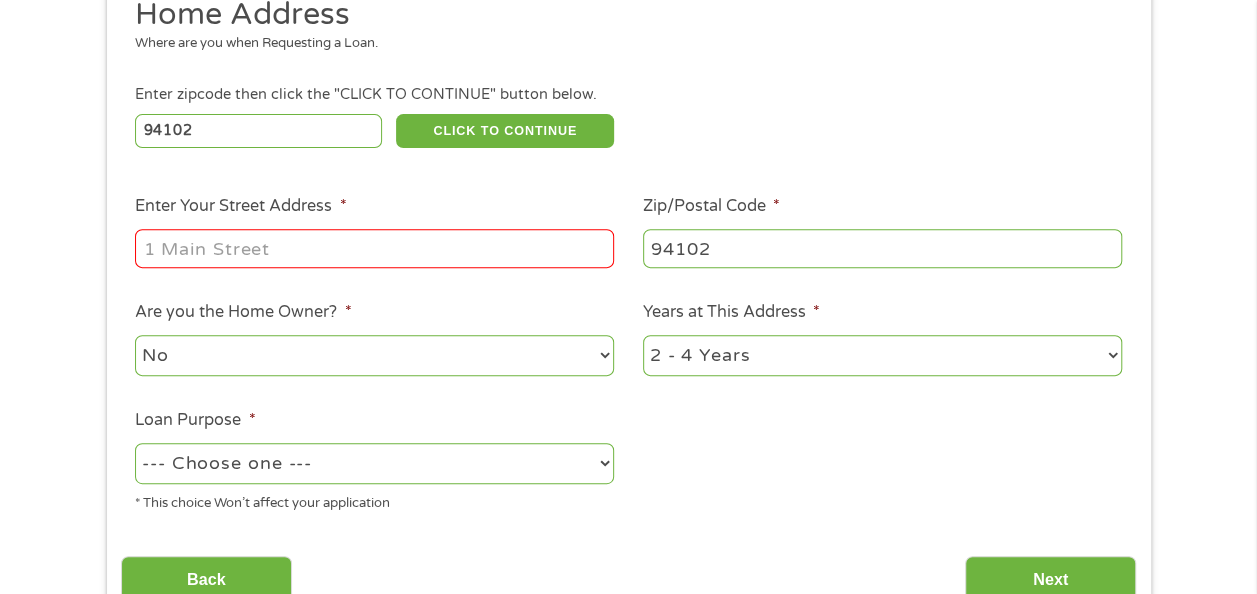 click on "Enter Your Street Address *" at bounding box center (374, 248) 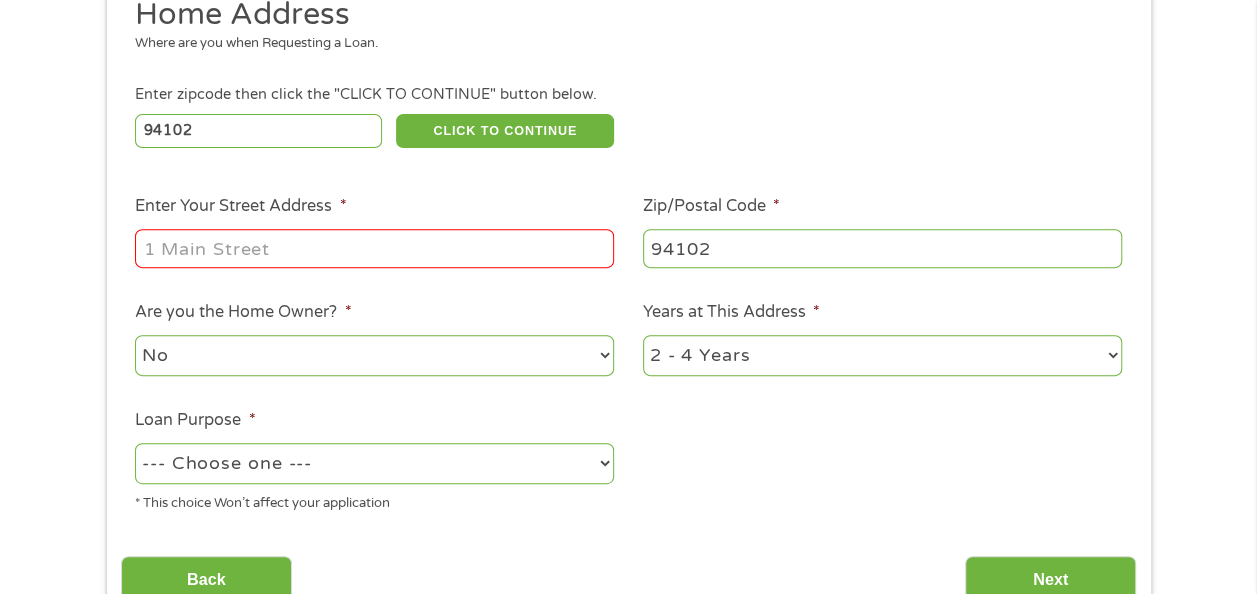 type on "145 Taylor Street" 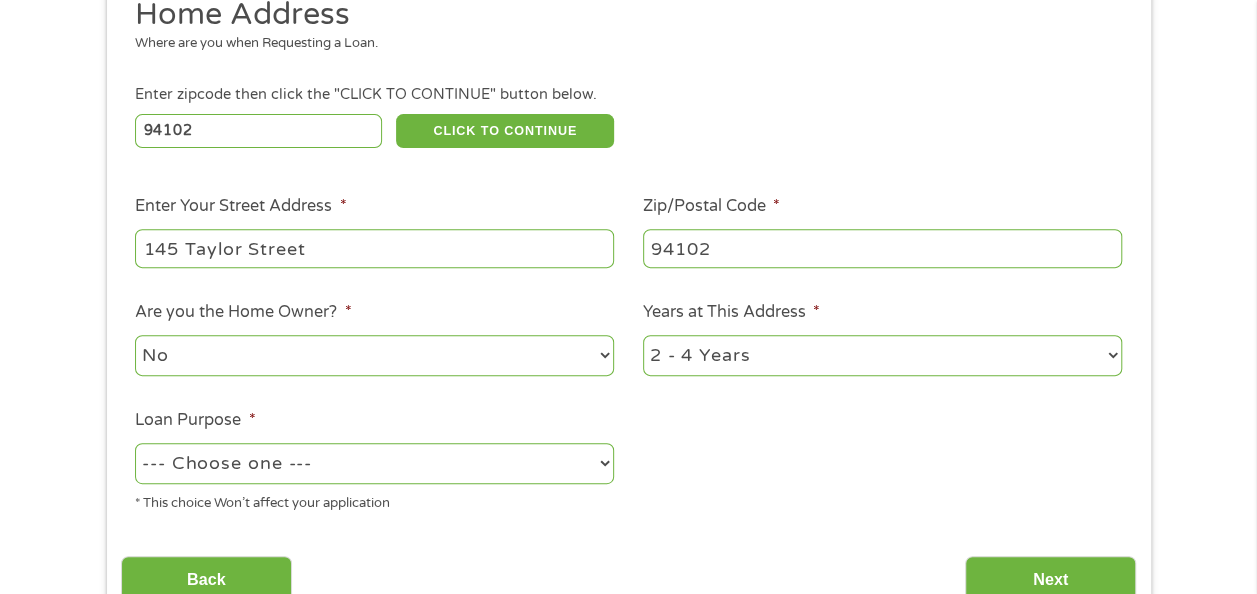 click on "Home Address Where are you when Requesting a Loan.
Enter zipcode then click the "CLICK TO CONTINUE" button below.
94102
CLICK TO CONTINUE
Please recheck your Zipcode, it seems to be Incorrect Enter Your Street Address * 145 Taylor Street Zip/Postal Code * 94102 This field is hidden when viewing the form City * [CITY] This field is hidden when viewing the form State * Alabama Alaska Arizona Arkansas California Colorado Connecticut Delaware Florida Georgia Hawaii Idaho Illinois Indiana Iowa Kansas Kentucky Louisiana Maine Maryland Massachusetts Michigan Minnesota Mississippi Missouri Montana Nebraska Nevada New Hampshire New Jersey New Mexico North Carolina North Dakota Ohio Oklahoma Oregon Pennsylvania Rhode Island South Carolina South Dakota Tennessee Texas Utah Vermont Virginia Washington West Virginia Wisconsin Wyoming Are you the Home Owner? * No Yes Years at This Address * 1 Year or less 1 - 2 Years 2 - 4 Years Over 4 Years Loan Purpose * --- Choose one --- Pay Bills Home Improvement" at bounding box center [628, 262] 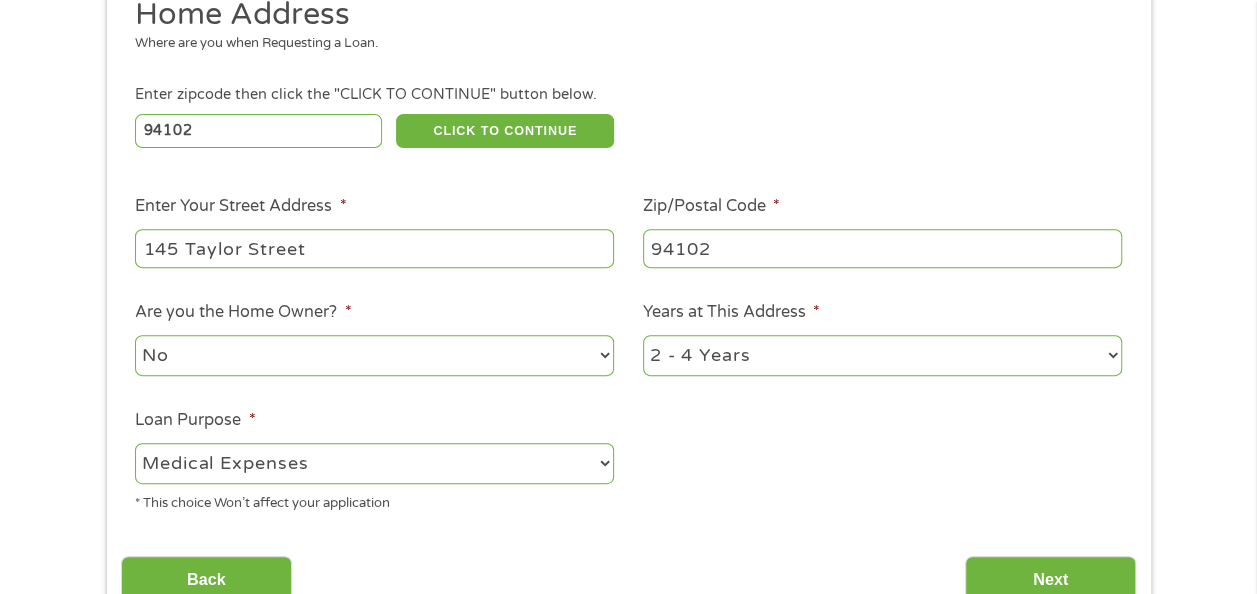 click on "--- Choose one --- Pay Bills Debt Consolidation Home Improvement Major Purchase Car Loan Short Term Cash Medical Expenses Other" at bounding box center (374, 463) 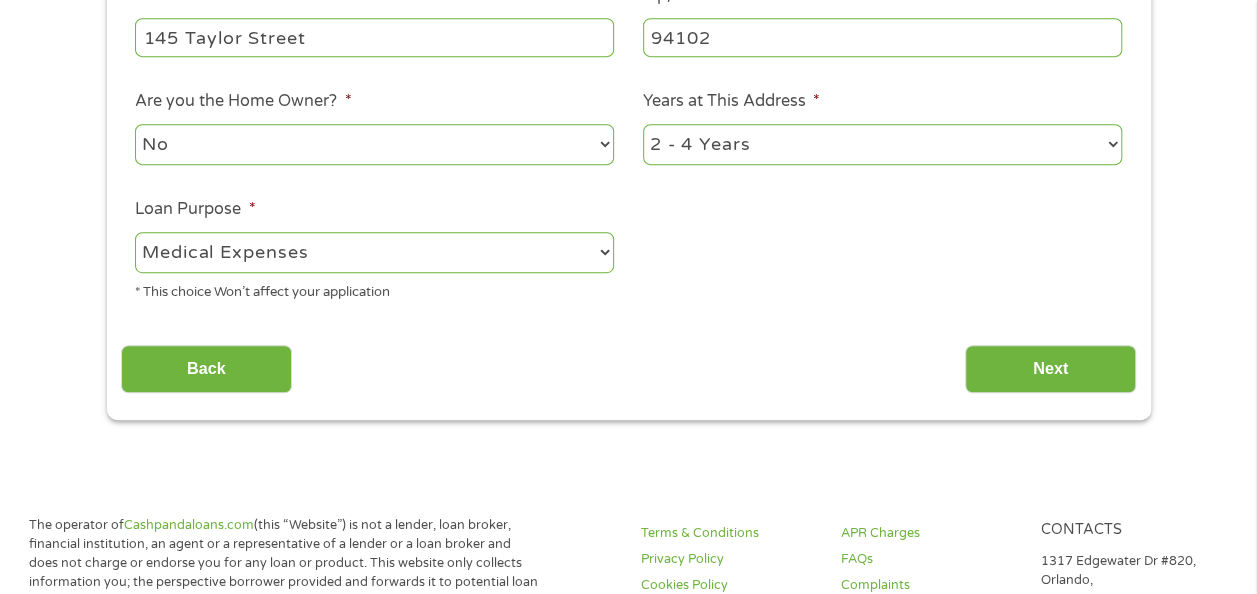 scroll, scrollTop: 481, scrollLeft: 0, axis: vertical 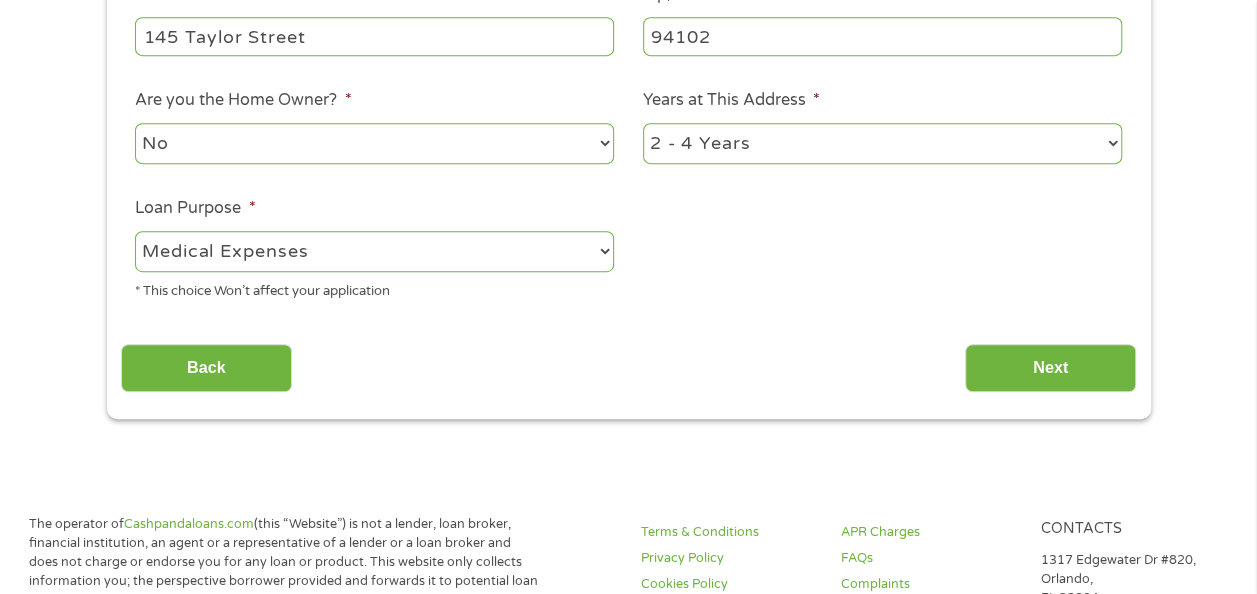 click on "1 Year or less 1 - 2 Years 2 - 4 Years Over 4 Years" at bounding box center (882, 143) 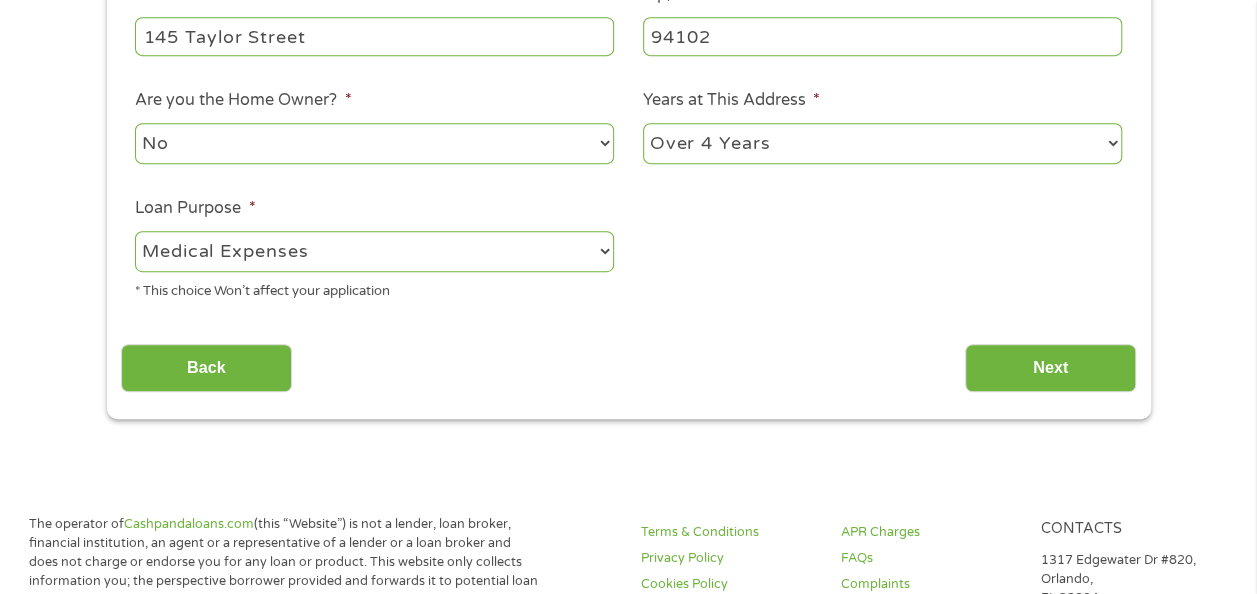 click on "1 Year or less 1 - 2 Years 2 - 4 Years Over 4 Years" at bounding box center [882, 143] 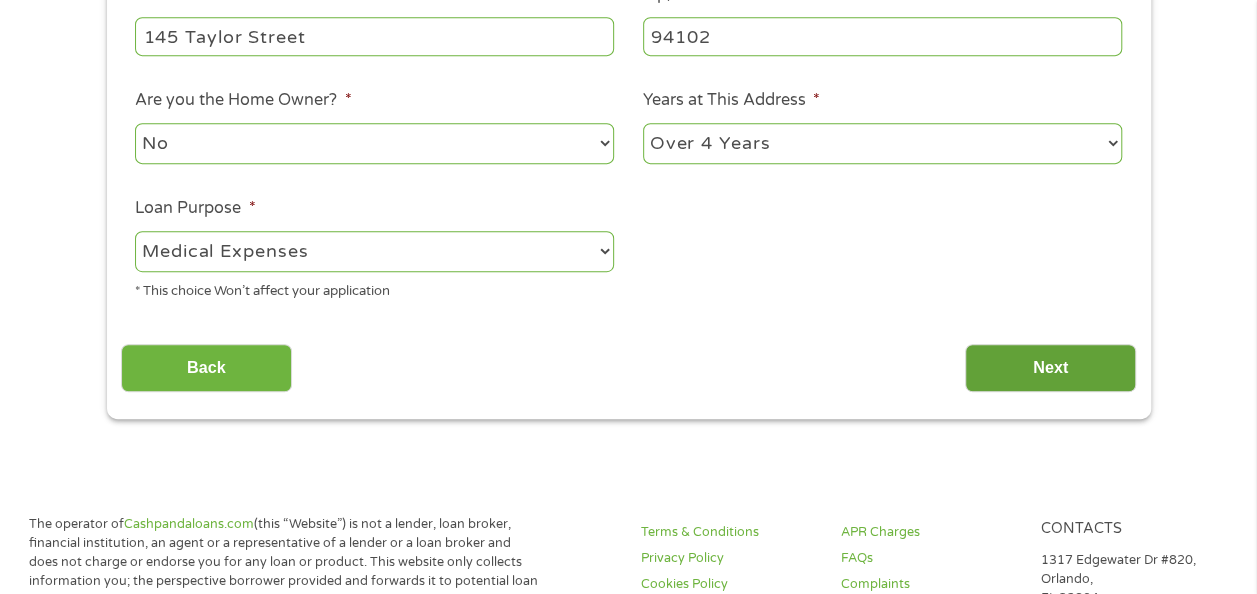 click on "Next" at bounding box center [1050, 368] 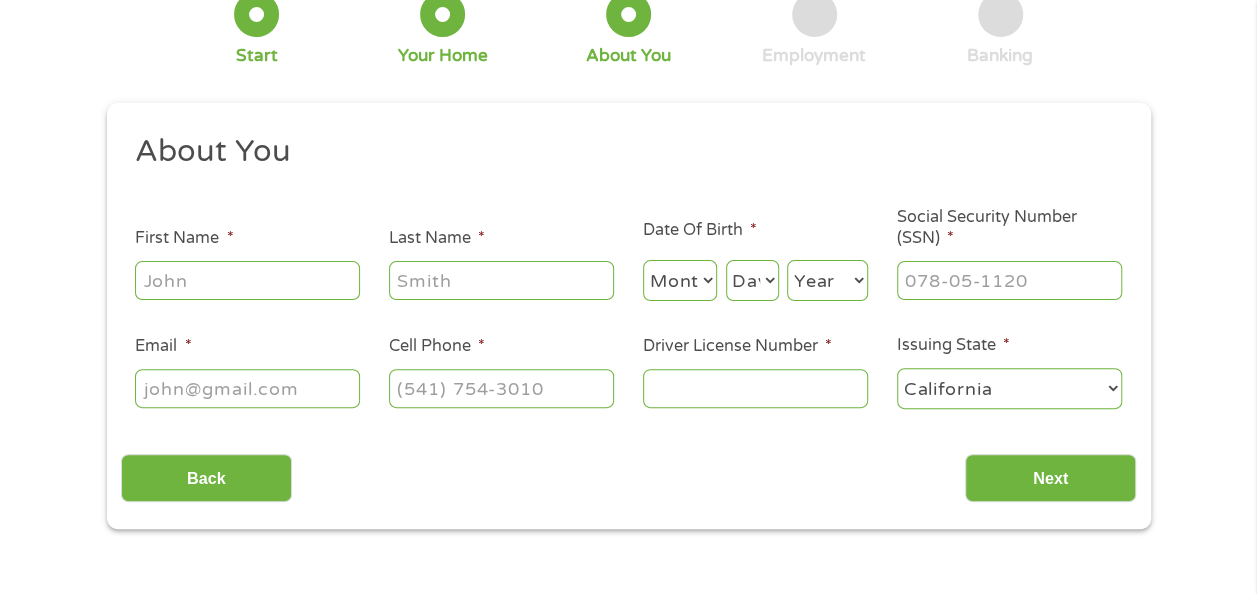 scroll, scrollTop: 136, scrollLeft: 0, axis: vertical 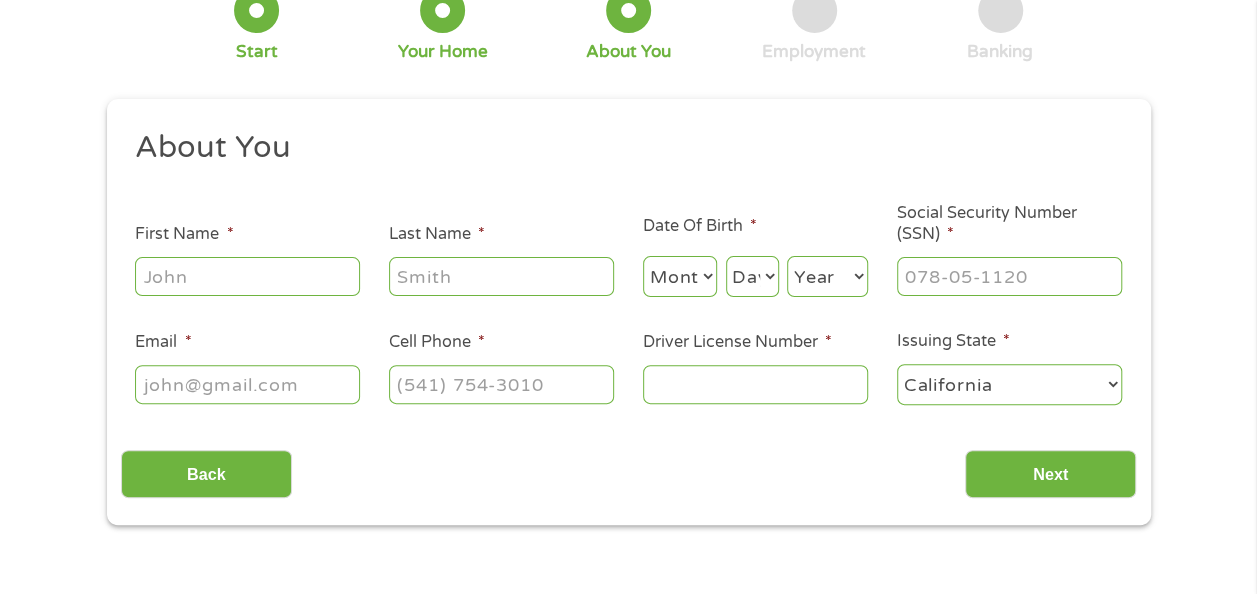 click on "First Name *" at bounding box center [247, 276] 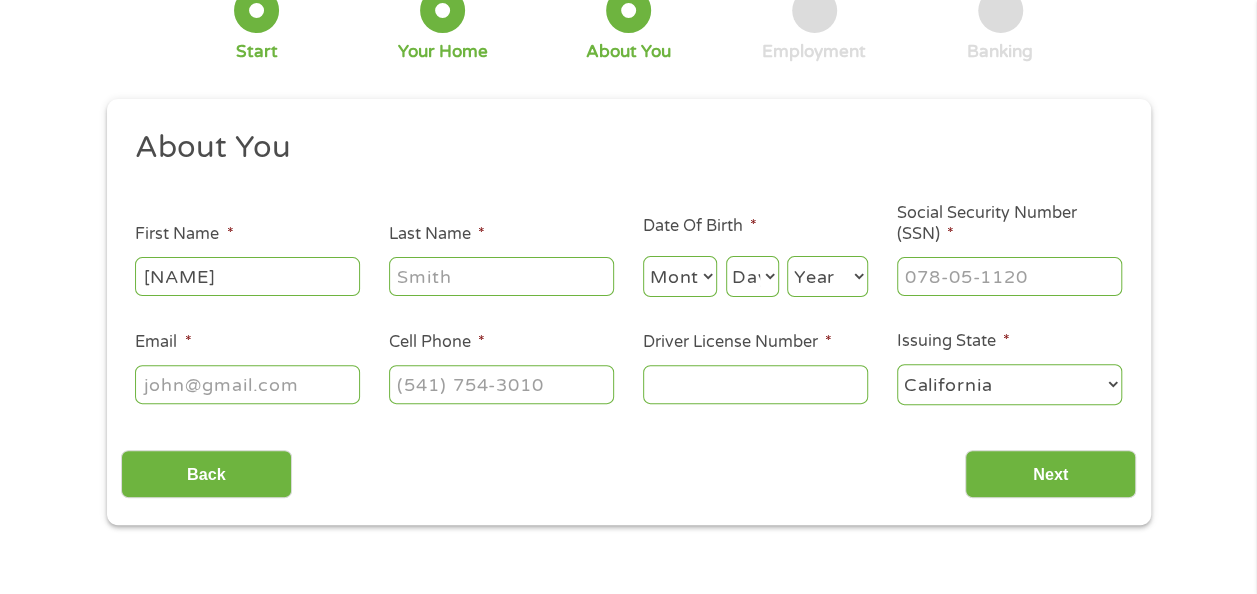 type on "[NAME]" 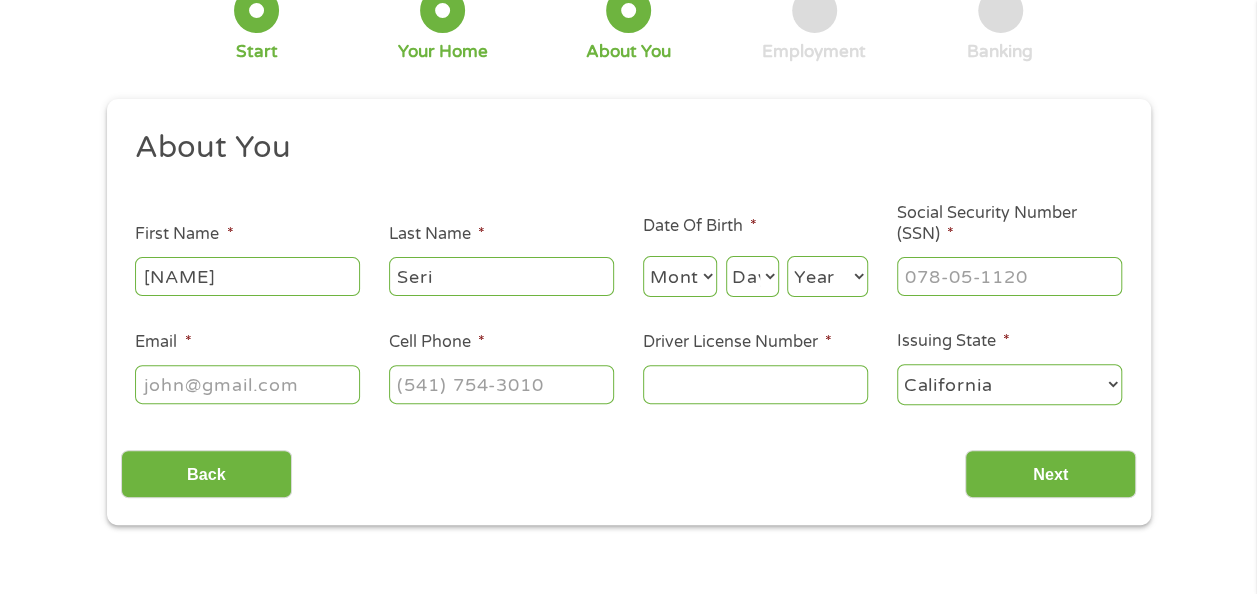 type on "Seri" 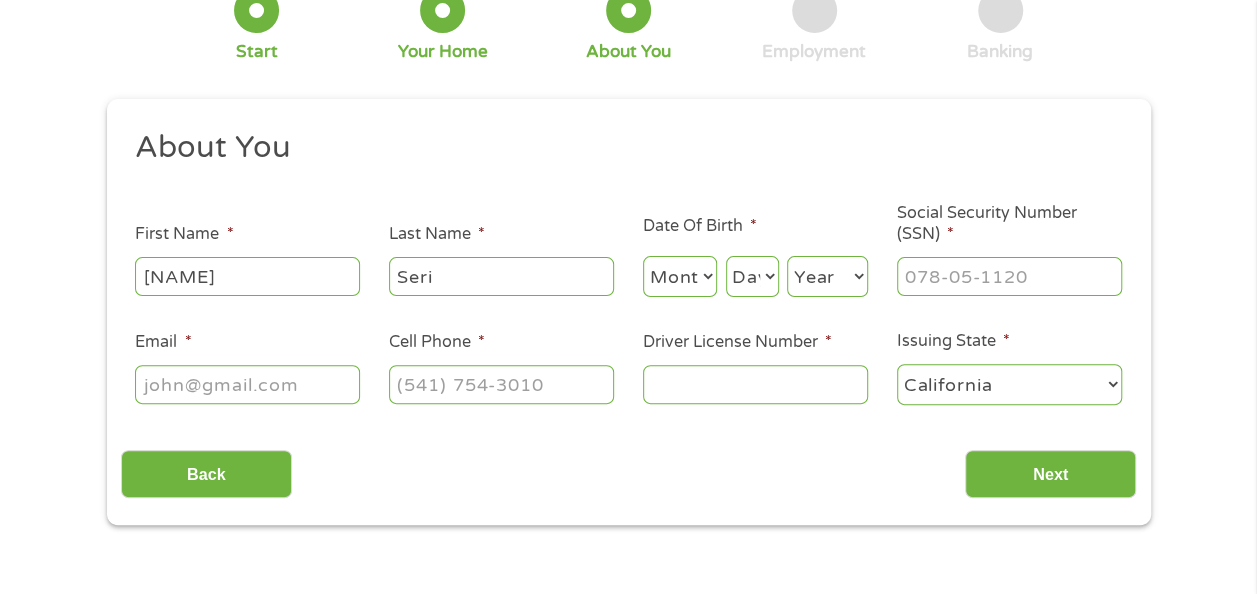click on "Day 1 2 3 4 5 6 7 8 9 10 11 12 13 14 15 16 17 18 19 20 21 22 23 24 25 26 27 28 29 30 31" at bounding box center (752, 276) 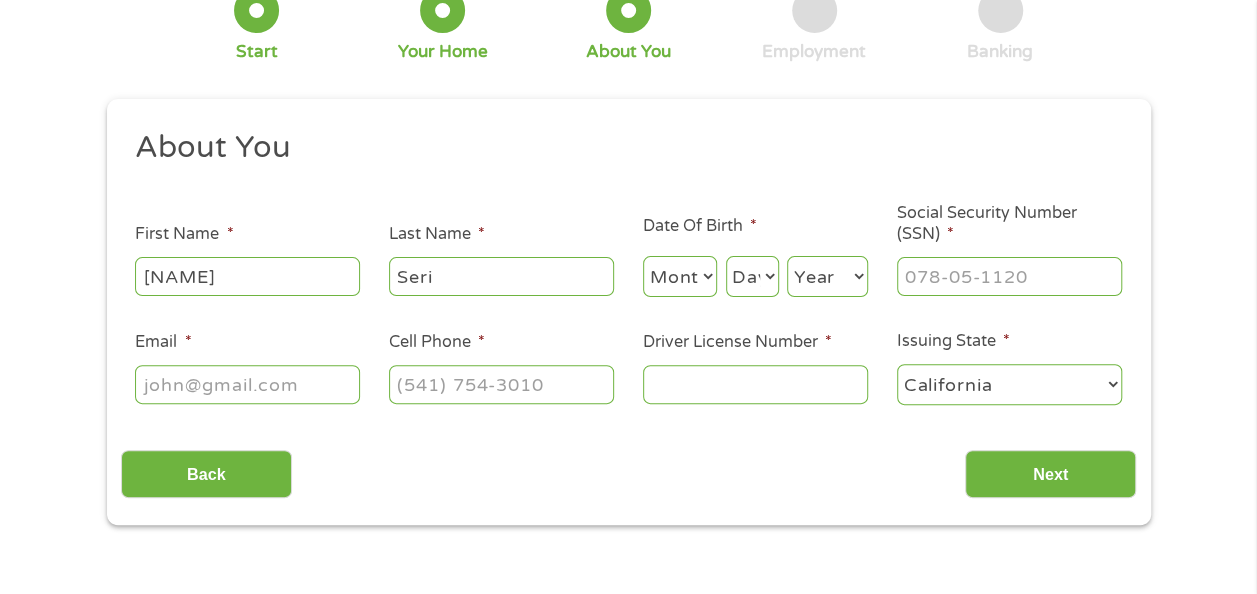 select on "4" 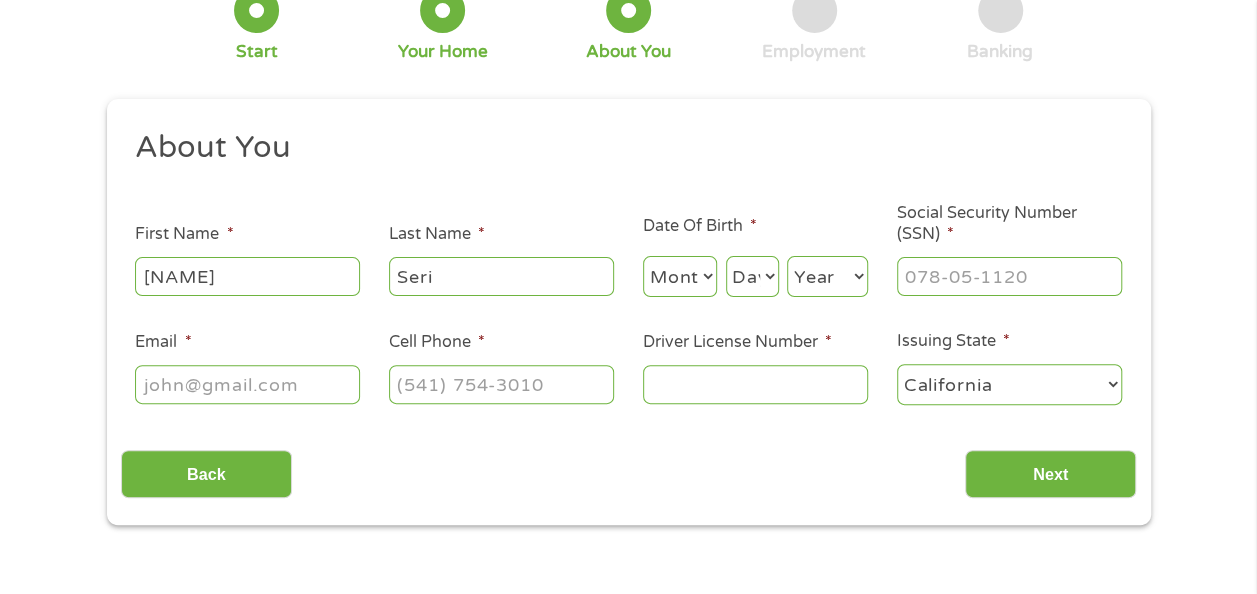 click on "Month 1 2 3 4 5 6 7 8 9 10 11 12" at bounding box center [680, 276] 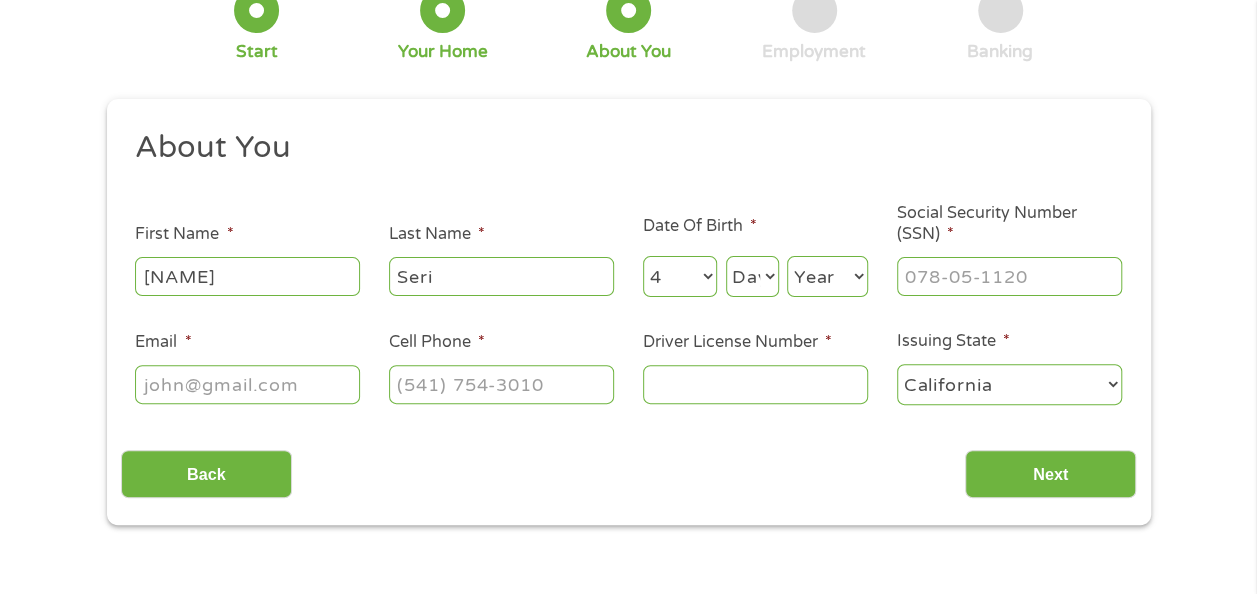 click on "Day 1 2 3 4 5 6 7 8 9 10 11 12 13 14 15 16 17 18 19 20 21 22 23 24 25 26 27 28 29 30 31" at bounding box center [752, 276] 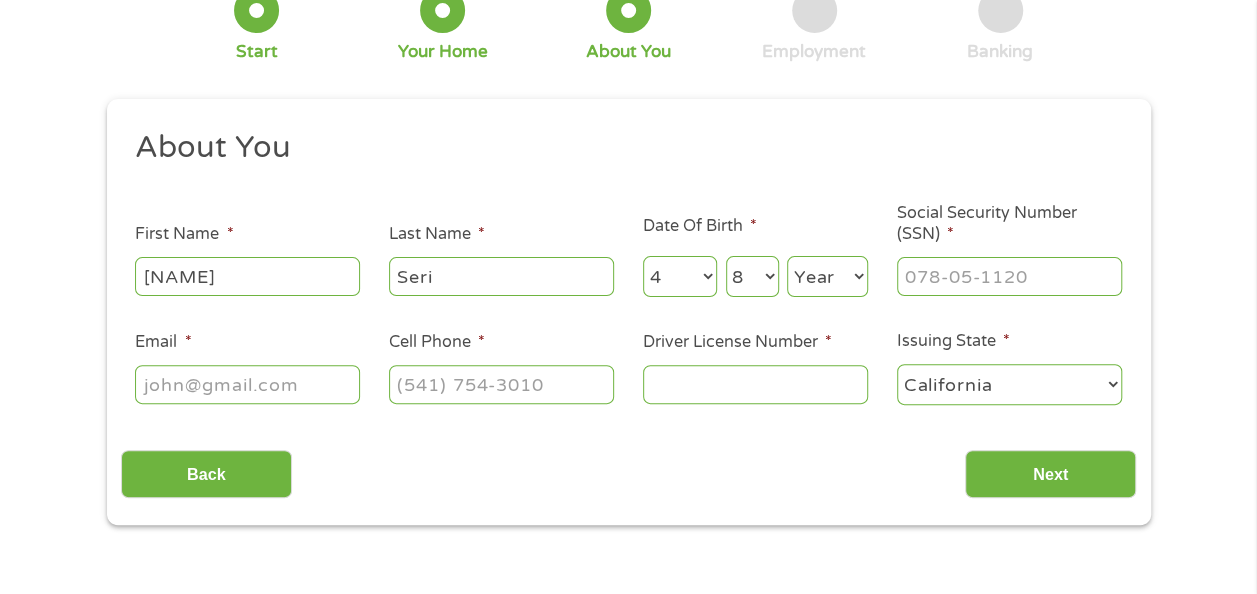 click on "Day 1 2 3 4 5 6 7 8 9 10 11 12 13 14 15 16 17 18 19 20 21 22 23 24 25 26 27 28 29 30 31" at bounding box center (752, 276) 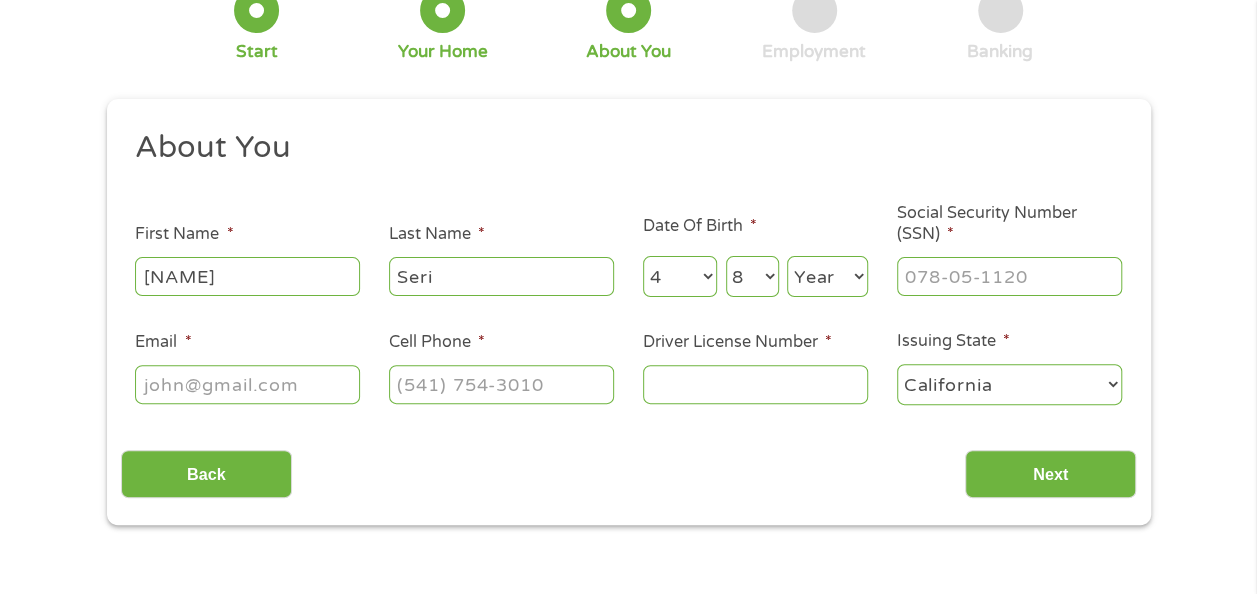 select on "1993" 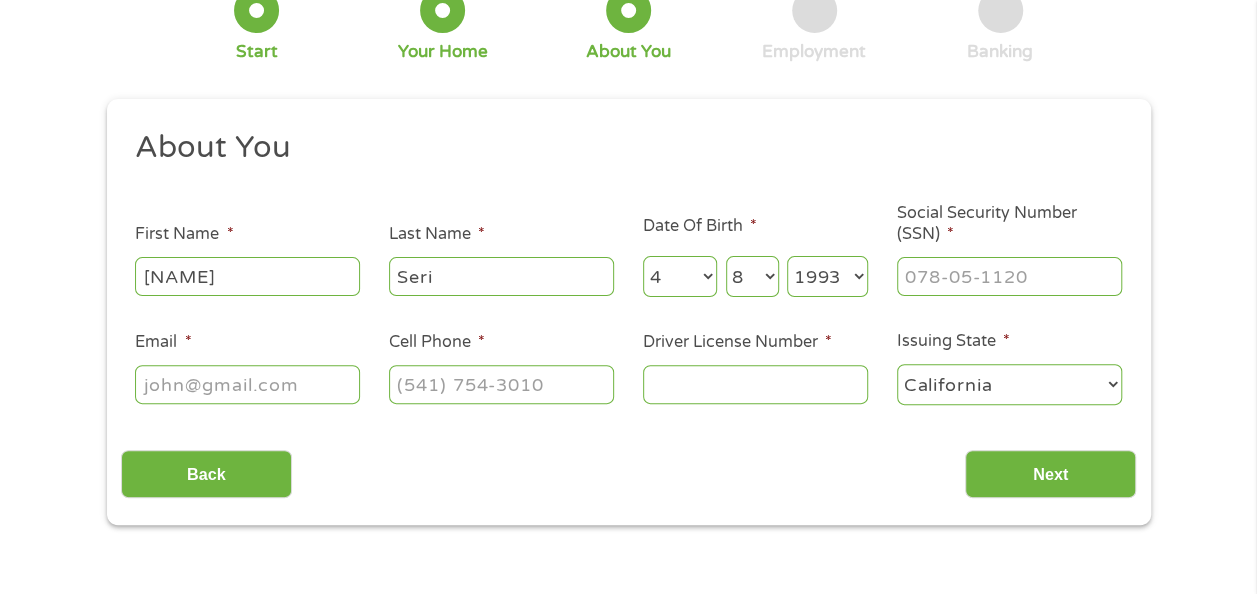 click on "Year 2007 2006 2005 2004 2003 2002 2001 2000 1999 1998 1997 1996 1995 1994 1993 1992 1991 1990 1989 1988 1987 1986 1985 1984 1983 1982 1981 1980 1979 1978 1977 1976 1975 1974 1973 1972 1971 1970 1969 1968 1967 1966 1965 1964 1963 1962 1961 1960 1959 1958 1957 1956 1955 1954 1953 1952 1951 1950 1949 1948 1947 1946 1945 1944 1943 1942 1941 1940 1939 1938 1937 1936 1935 1934 1933 1932 1931 1930 1929 1928 1927 1926 1925 1924 1923 1922 1921 1920" at bounding box center (827, 276) 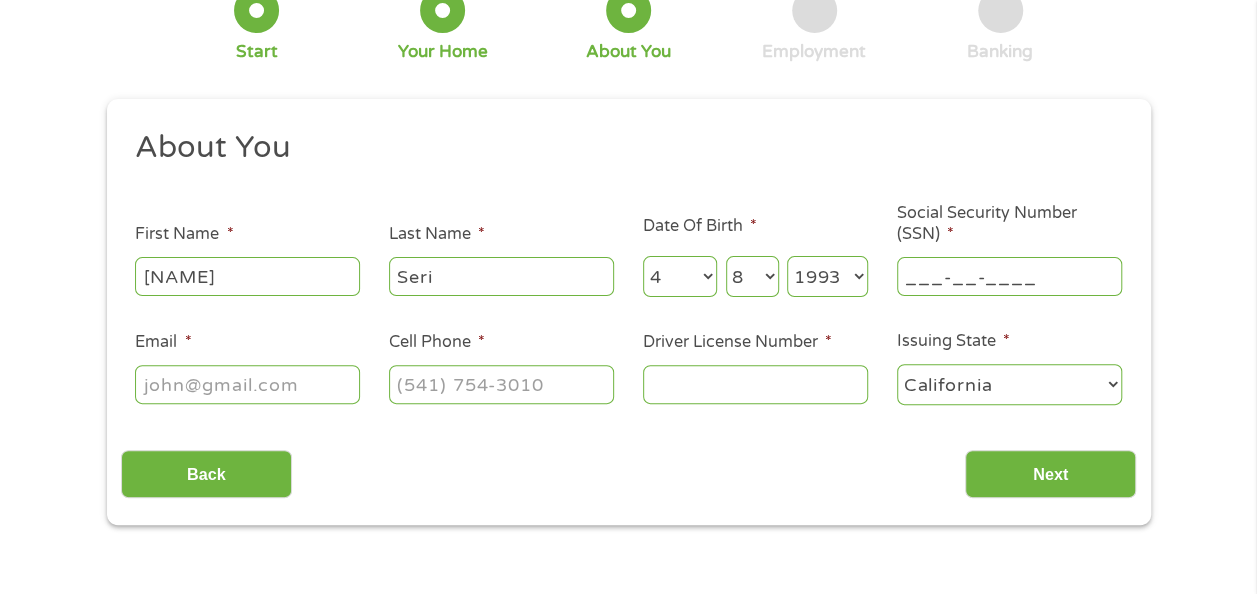 click on "___-__-____" at bounding box center [1009, 276] 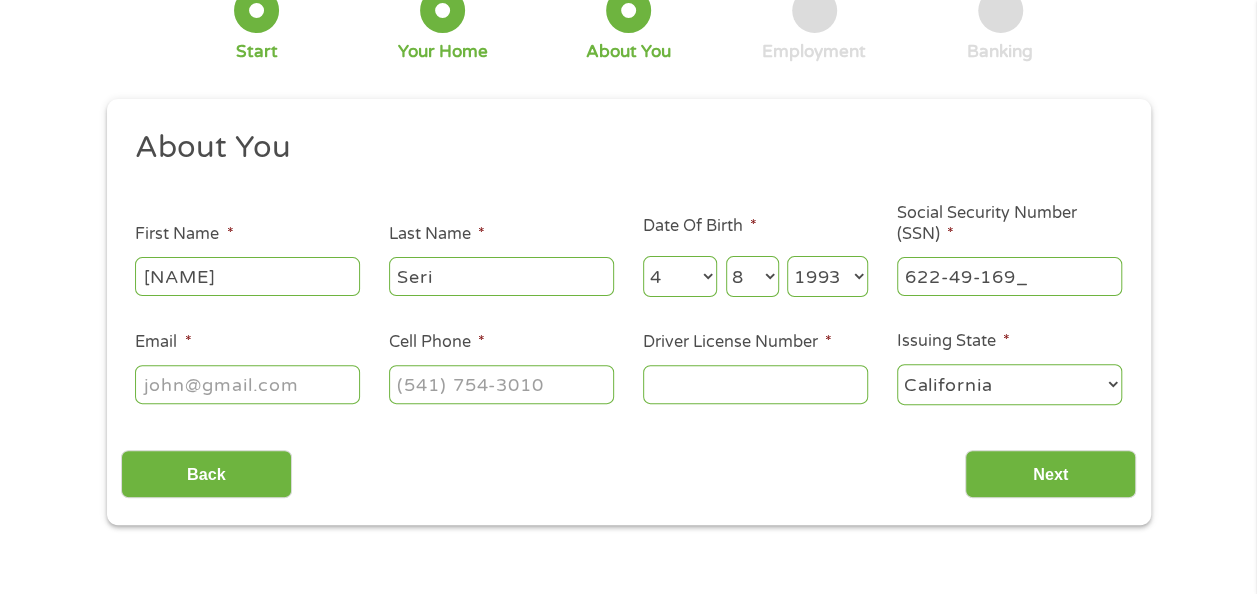 type on "622-49-1696" 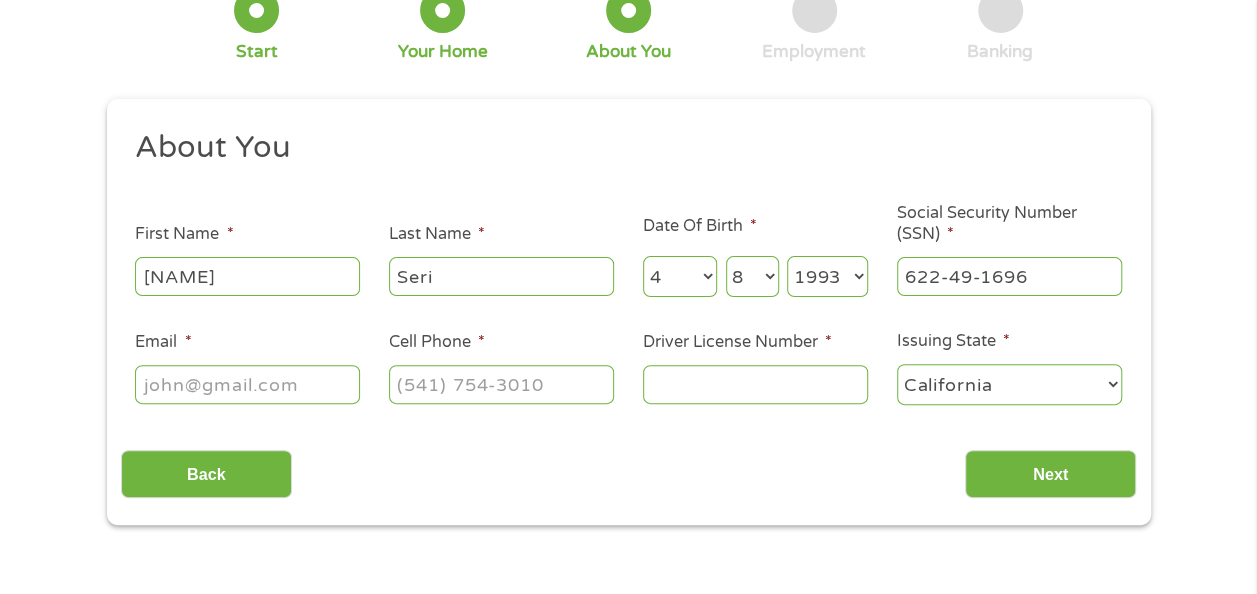 click on "Email *" at bounding box center (247, 384) 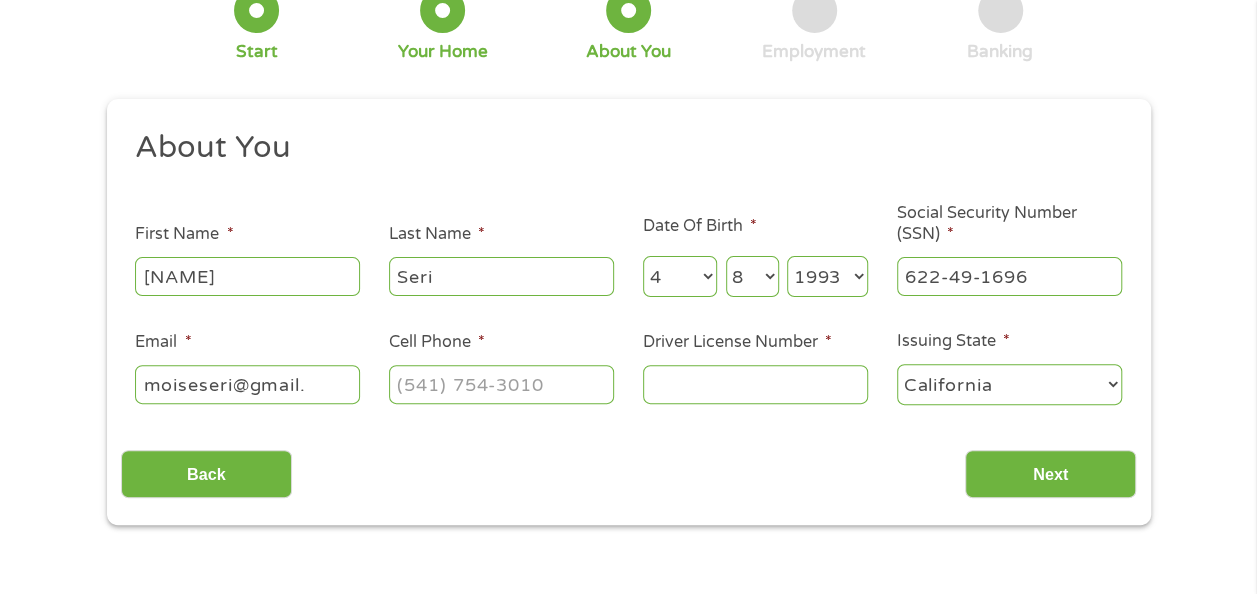 type on "moiseseri@gmail." 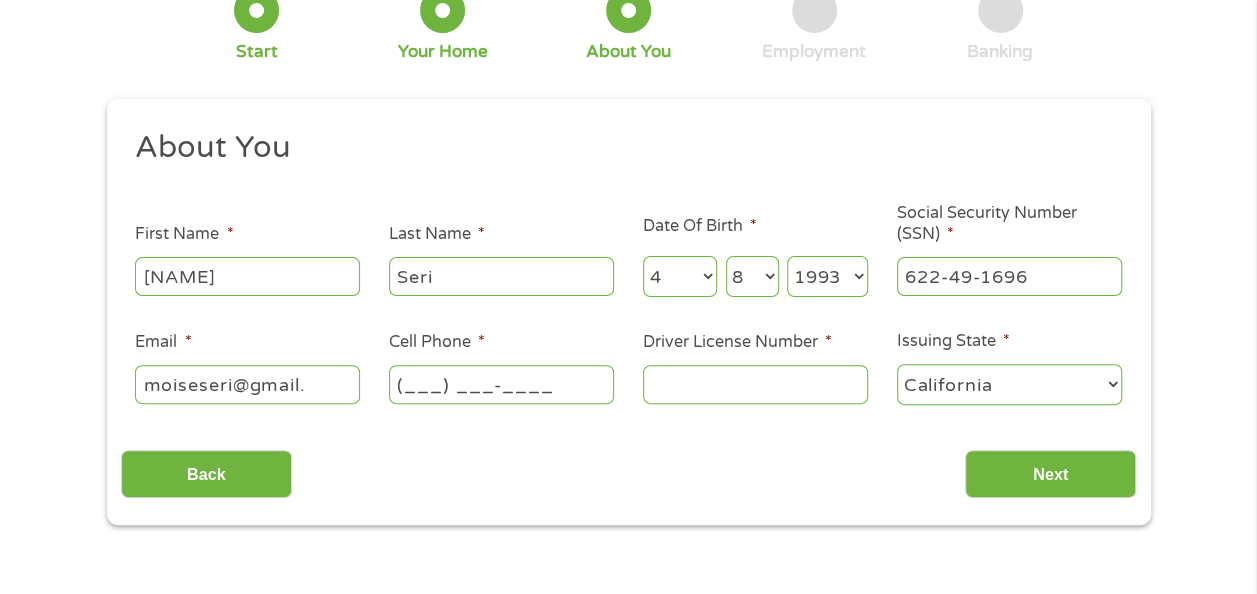click on "(___) ___-____" at bounding box center (501, 384) 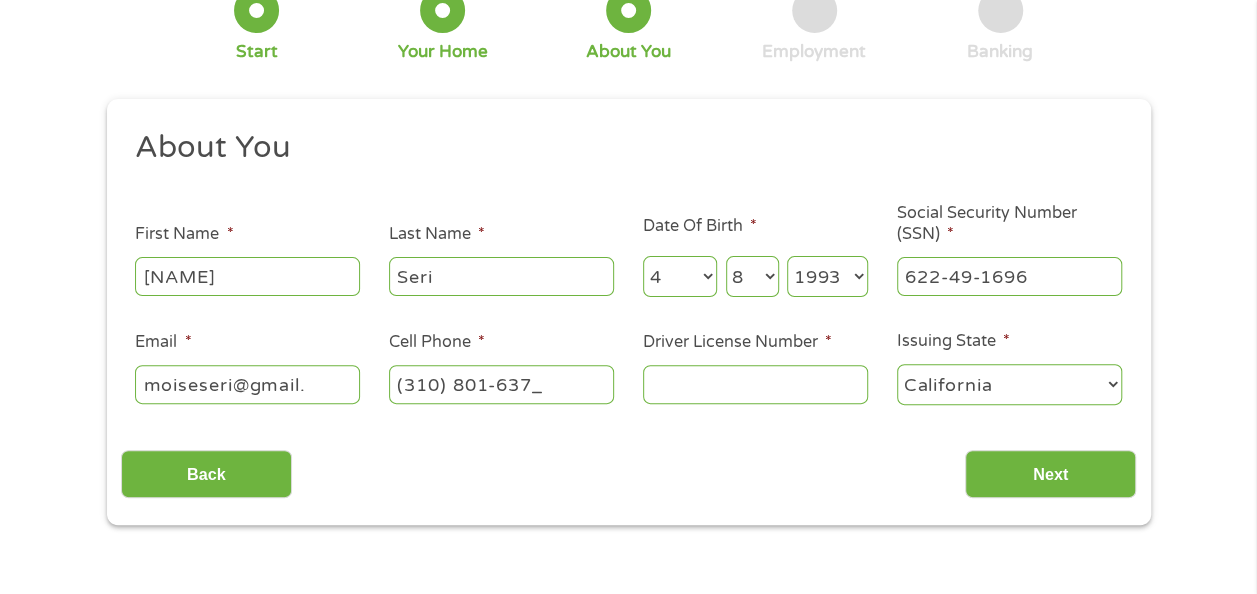 type on "(310) 801-6374" 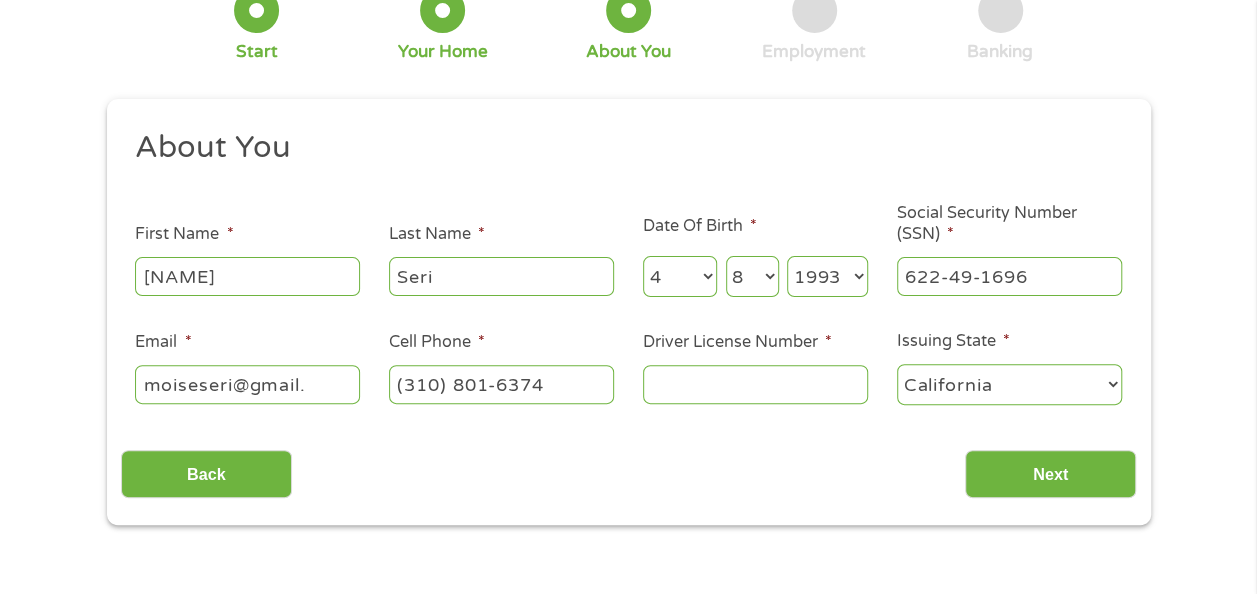 click on "Driver License Number *" at bounding box center (755, 384) 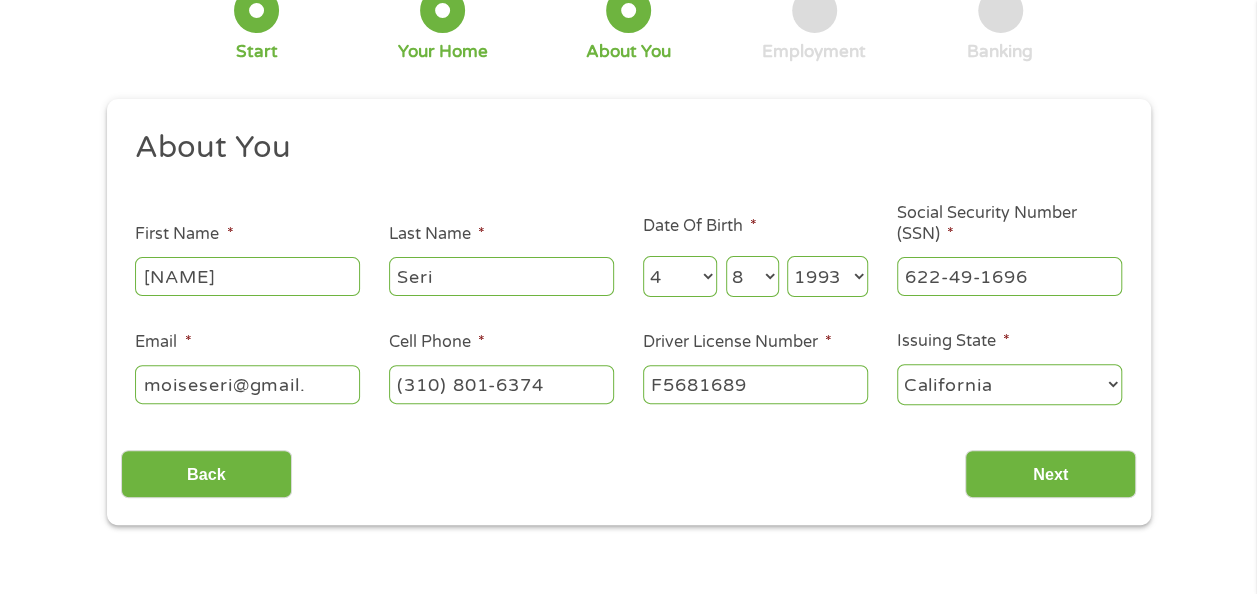 type on "F5681689" 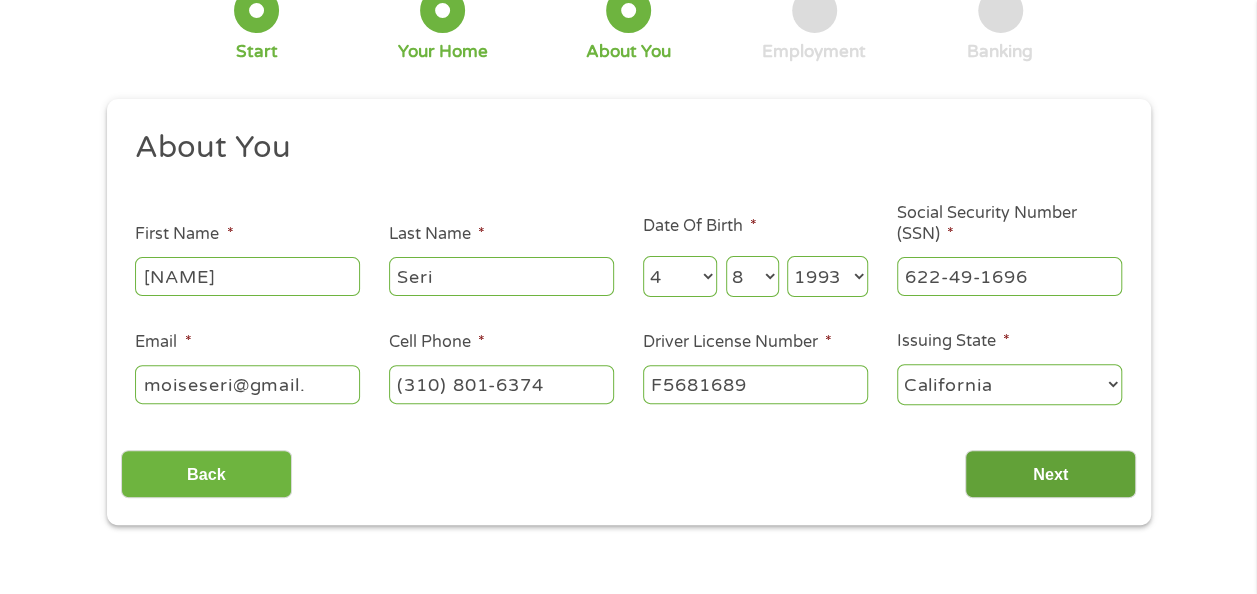 click on "Next" at bounding box center [1050, 474] 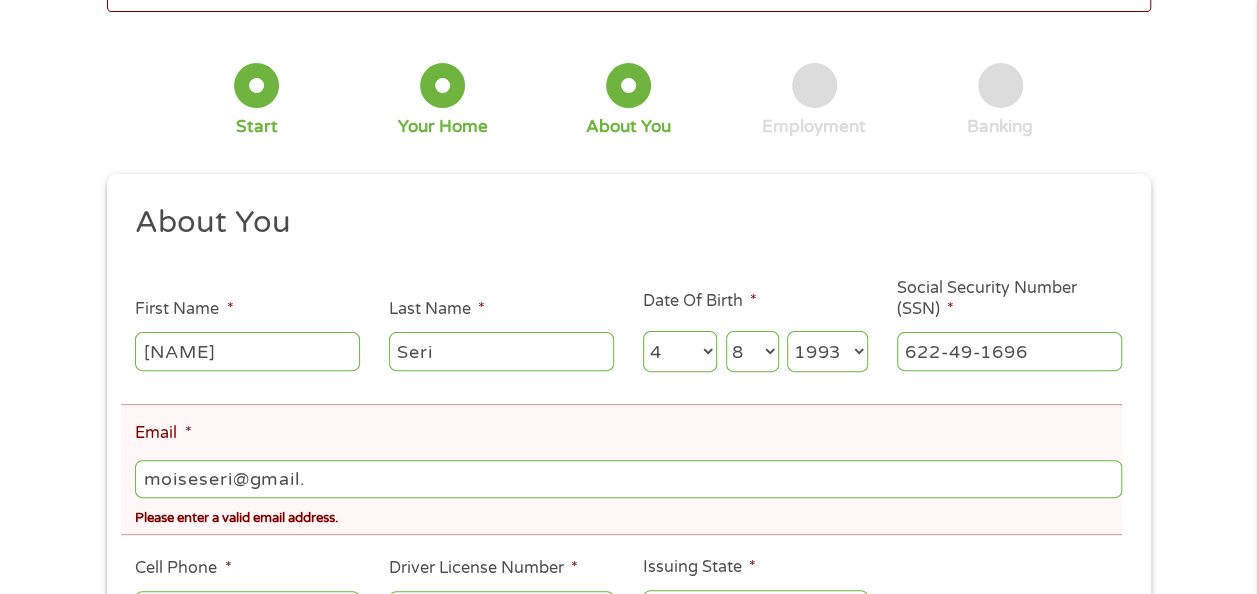 scroll, scrollTop: 74, scrollLeft: 0, axis: vertical 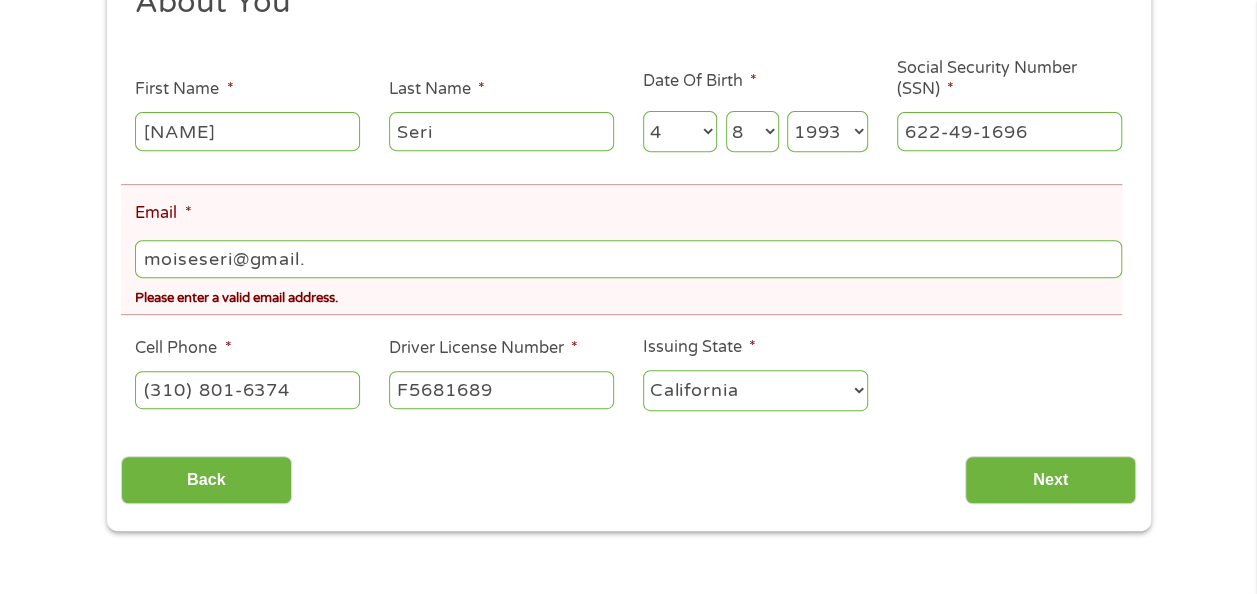 click on "moiseseri@gmail." at bounding box center [628, 259] 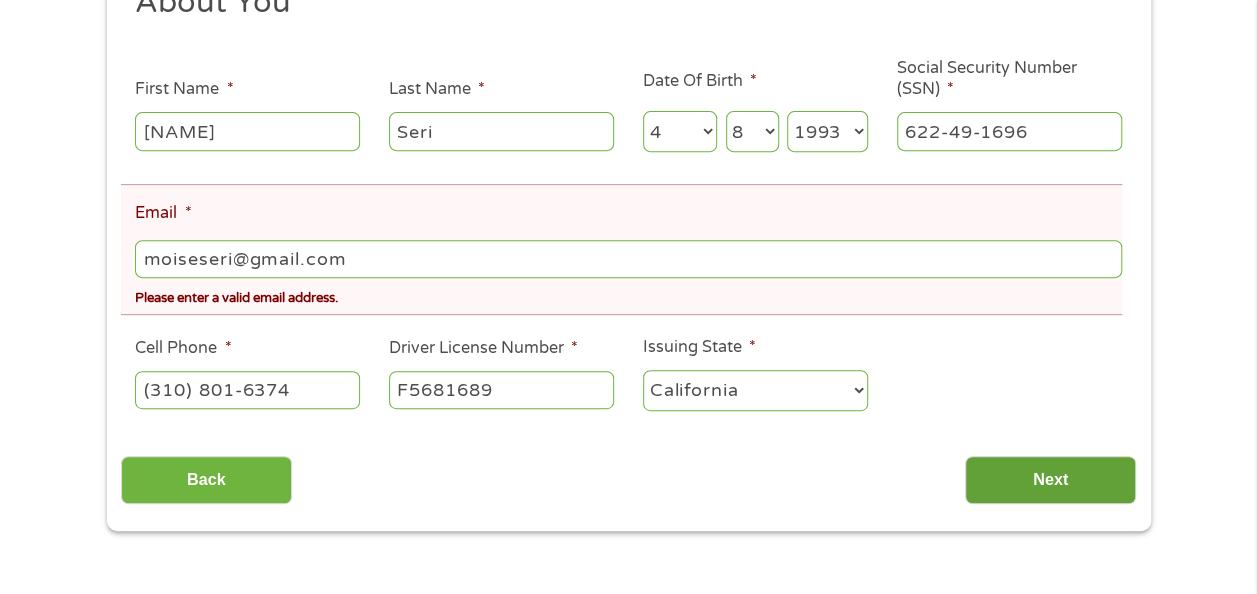 type on "moiseseri@gmail.com" 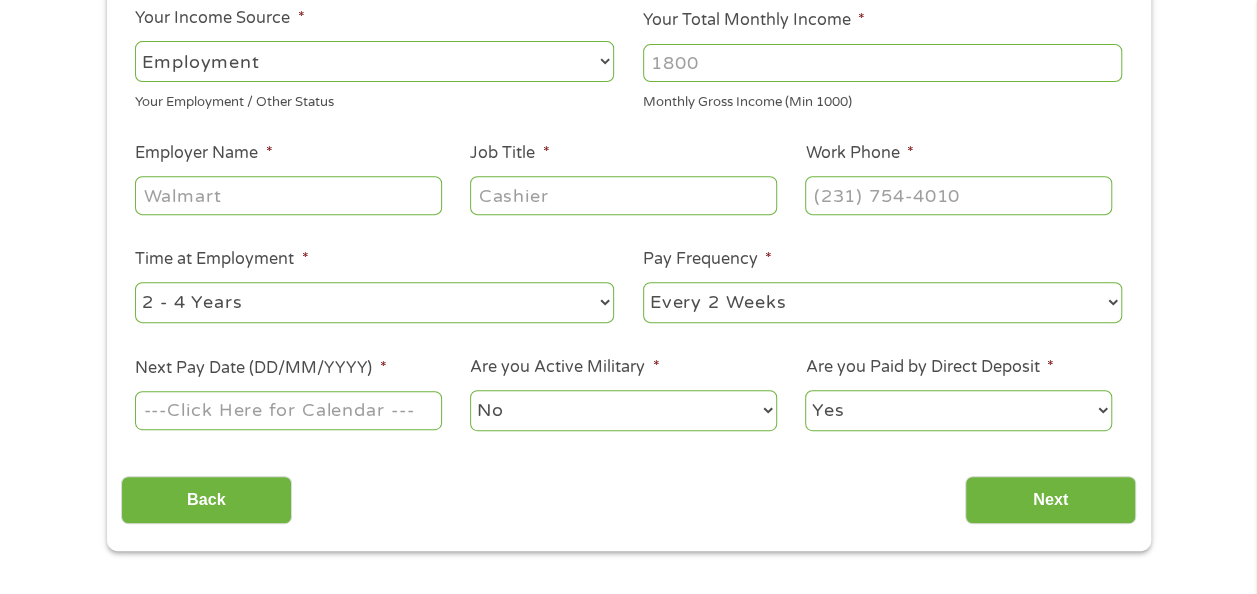 scroll, scrollTop: 342, scrollLeft: 0, axis: vertical 